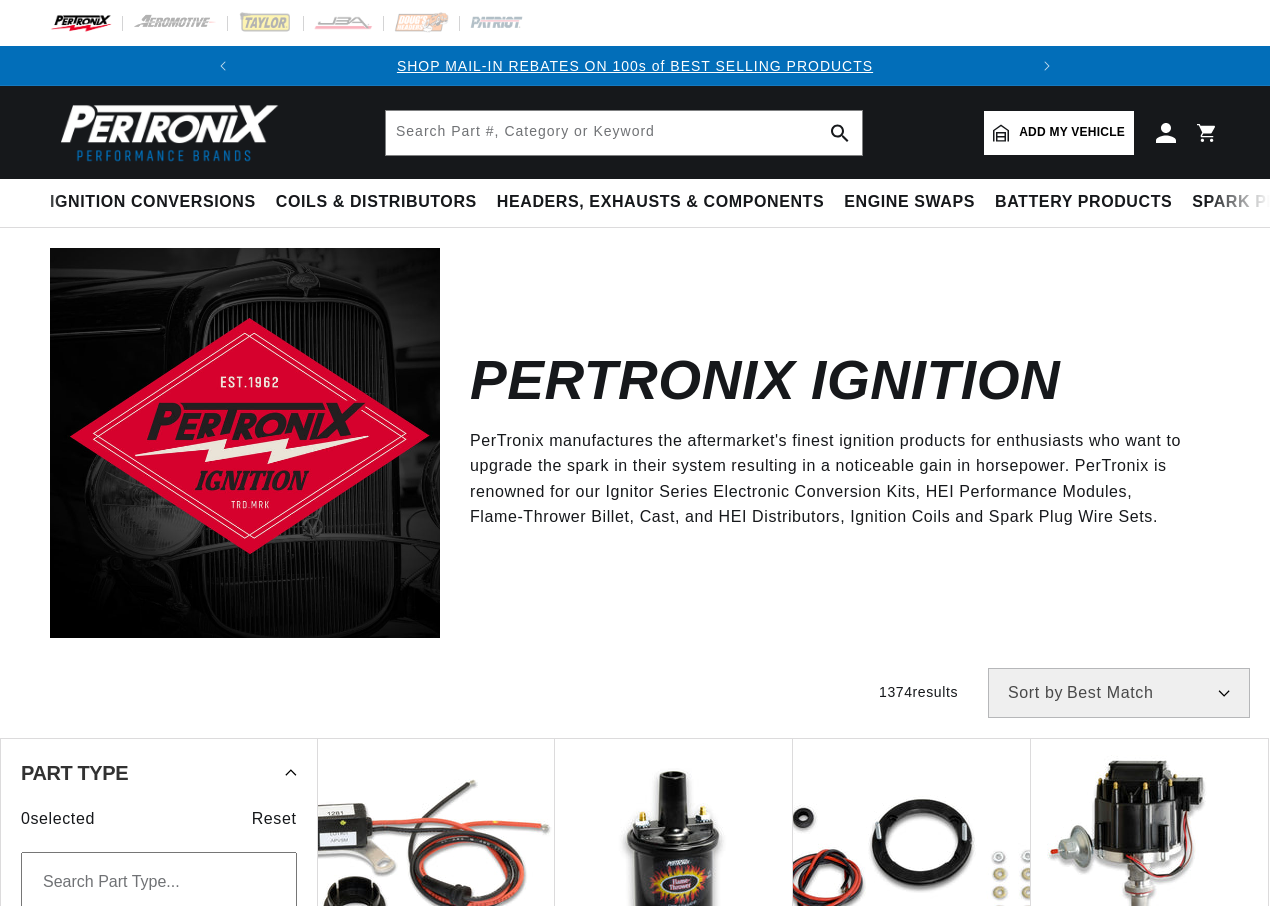 scroll, scrollTop: 0, scrollLeft: 0, axis: both 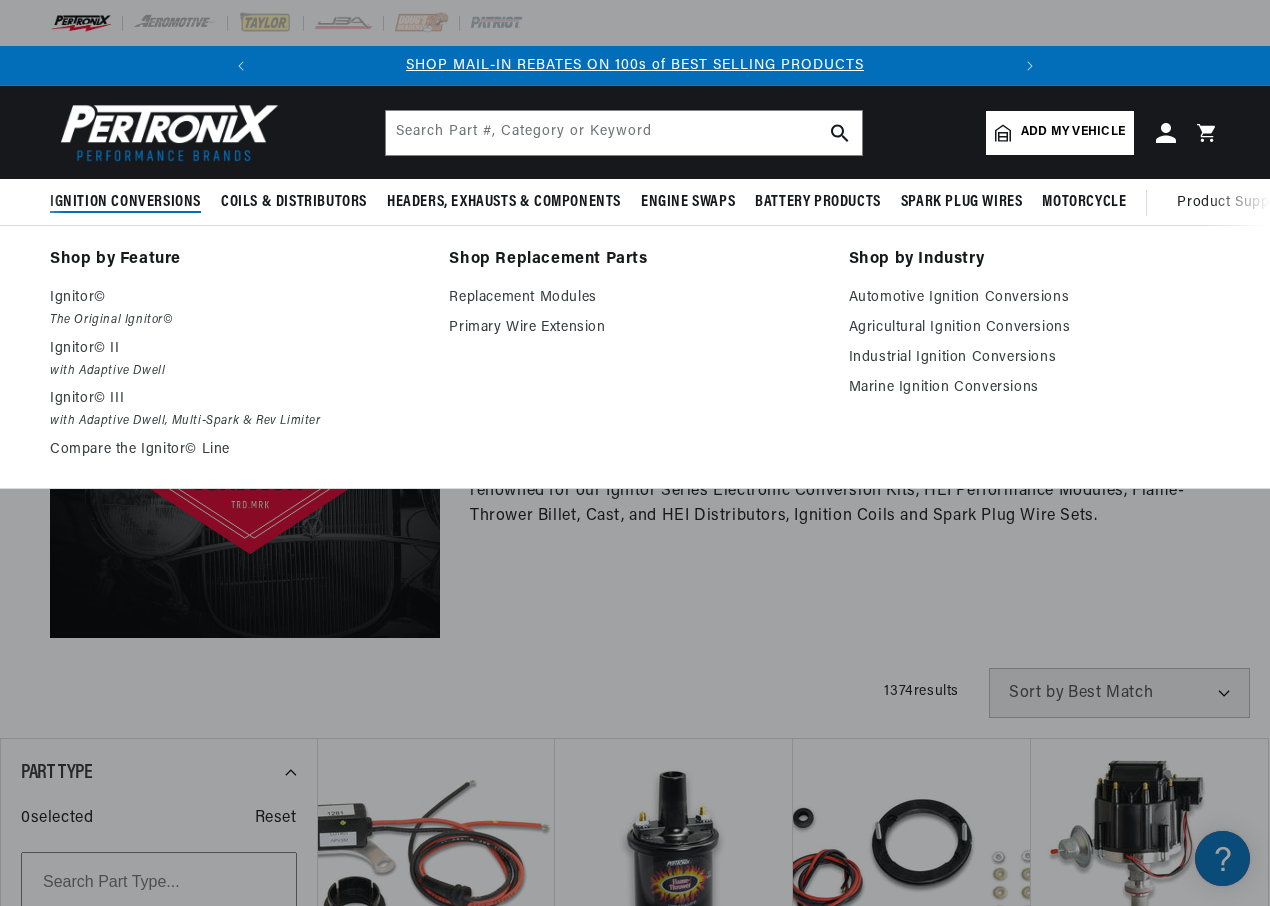 click on "Ignition Conversions" at bounding box center (125, 202) 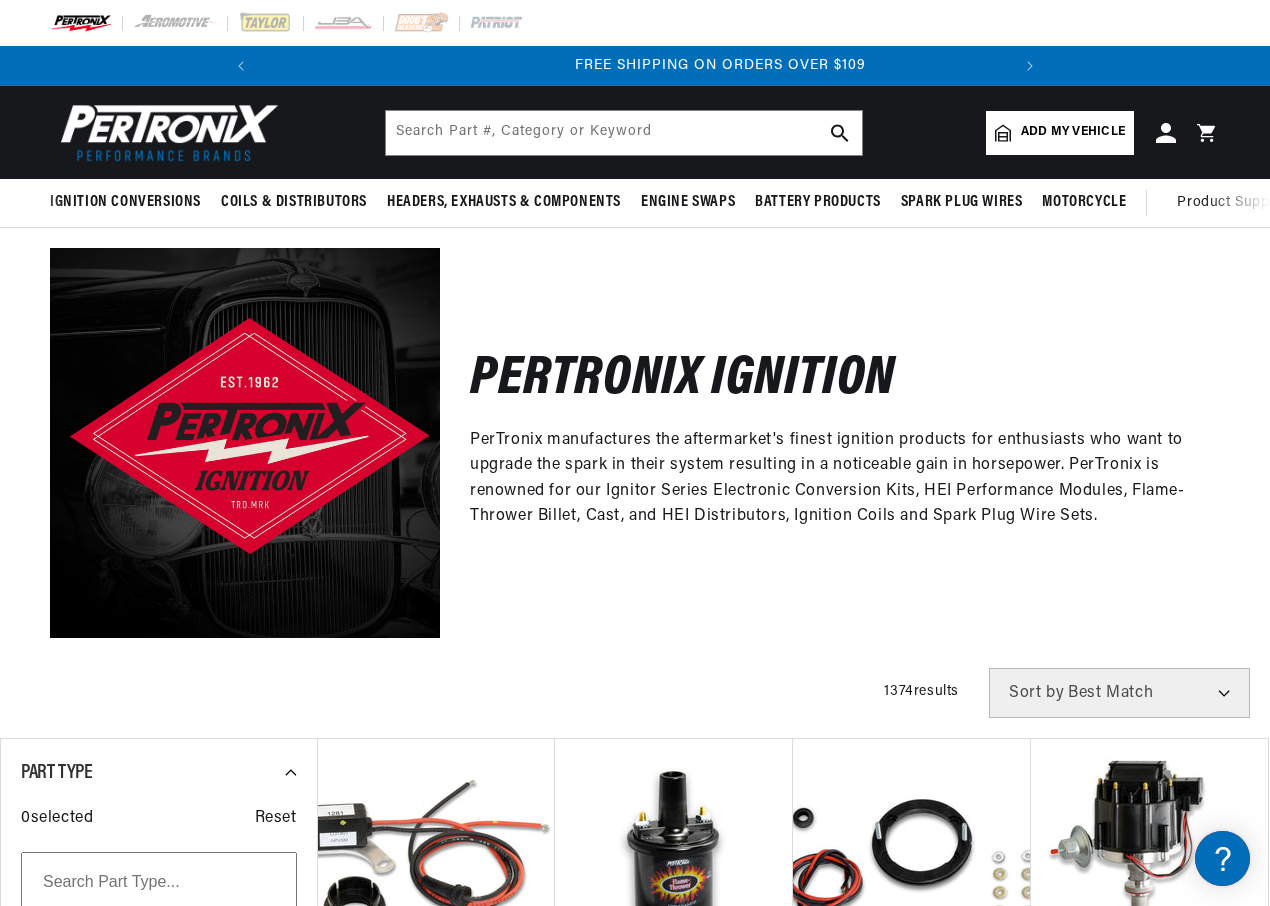 scroll, scrollTop: 0, scrollLeft: 747, axis: horizontal 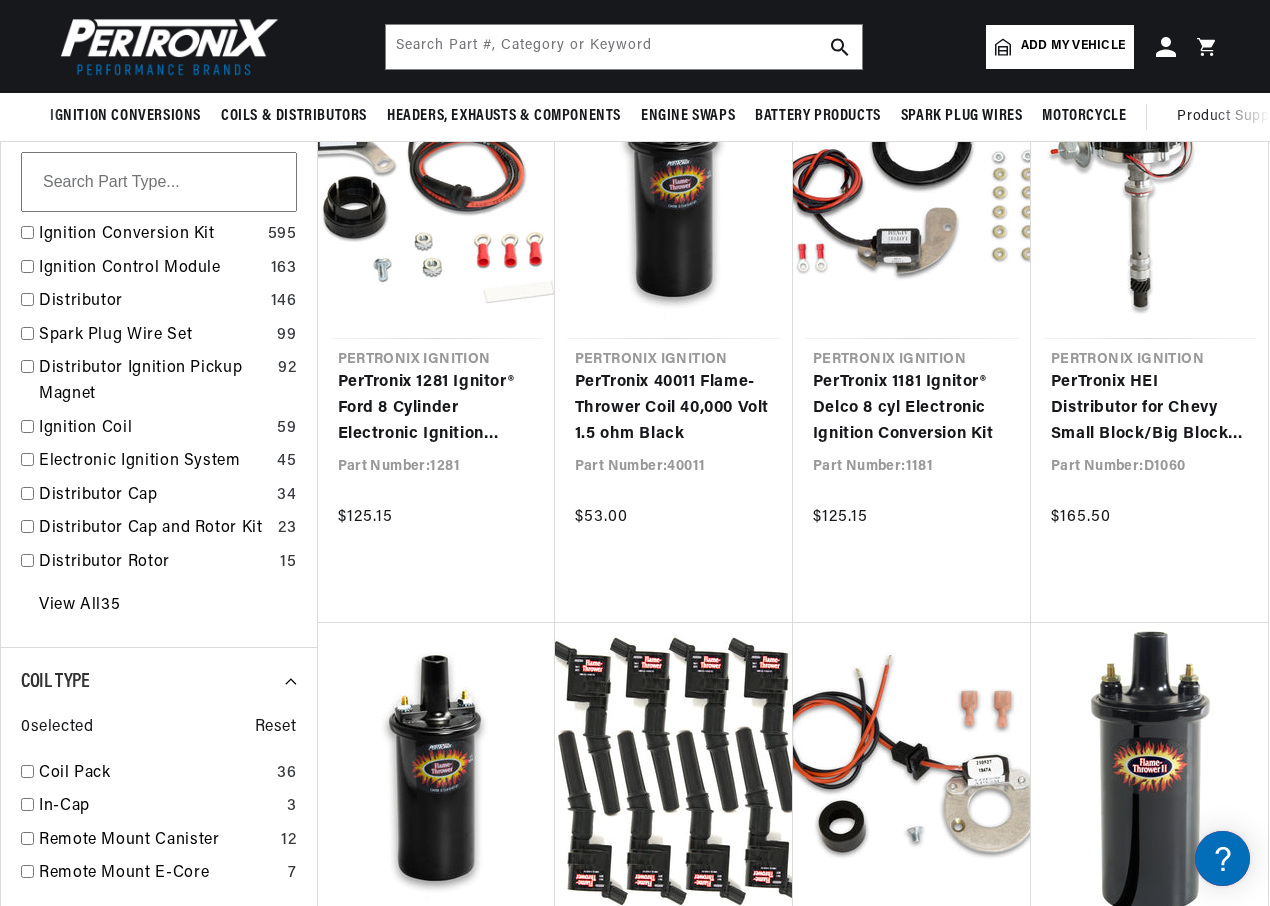 click on "Add my vehicle" at bounding box center (1073, 46) 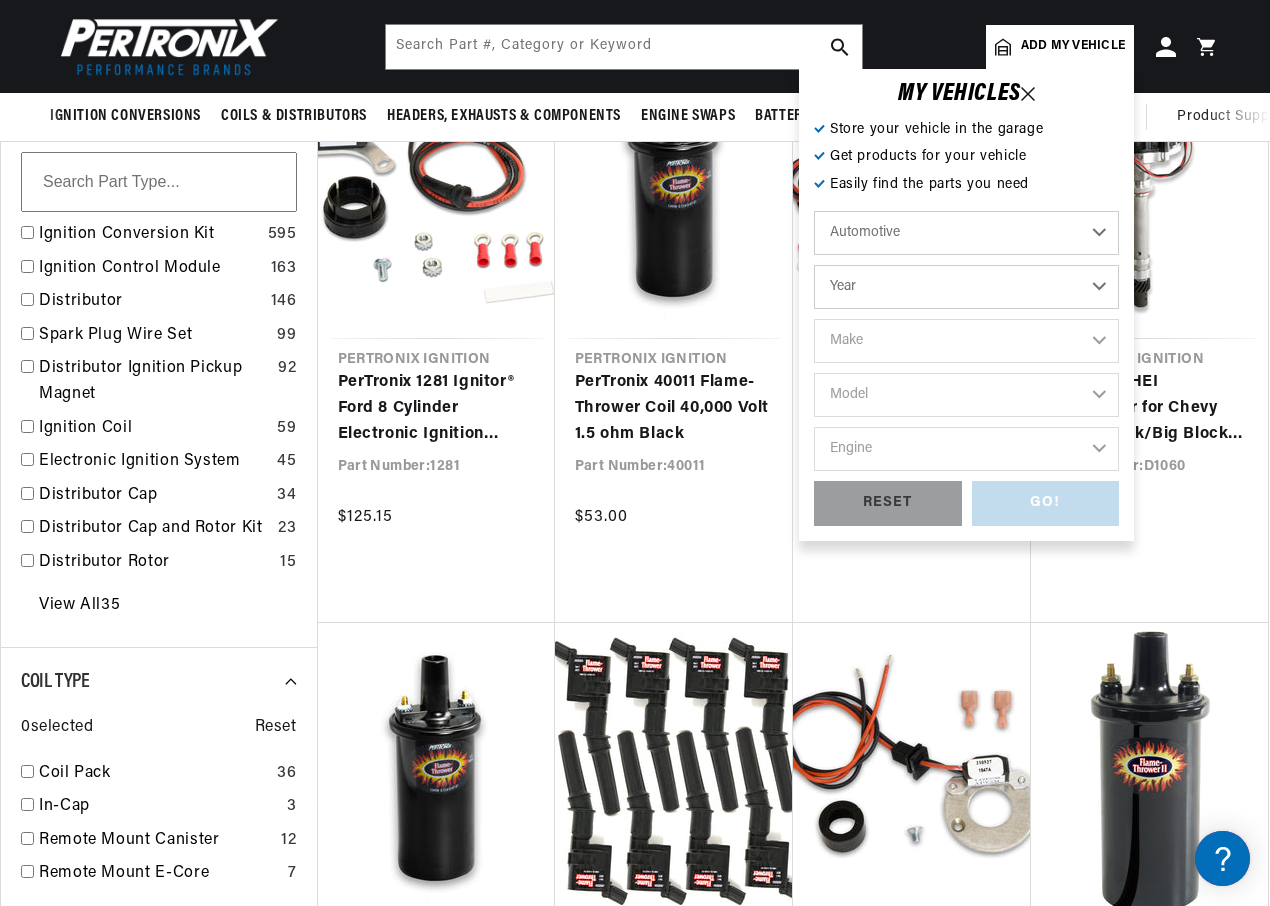 scroll, scrollTop: 0, scrollLeft: 0, axis: both 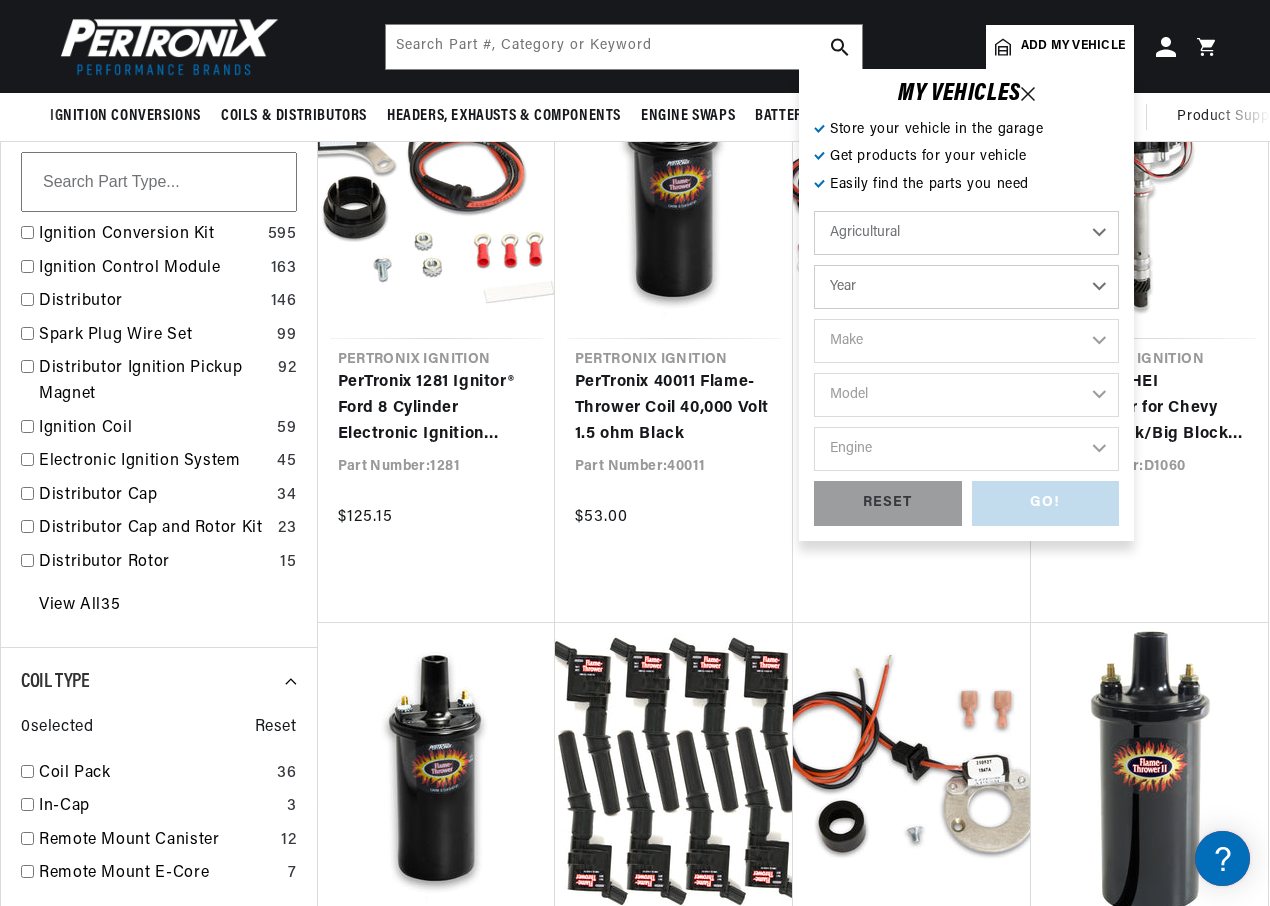 click on "Automotive
Agricultural
Industrial
Marine
Motorcycle" at bounding box center (966, 233) 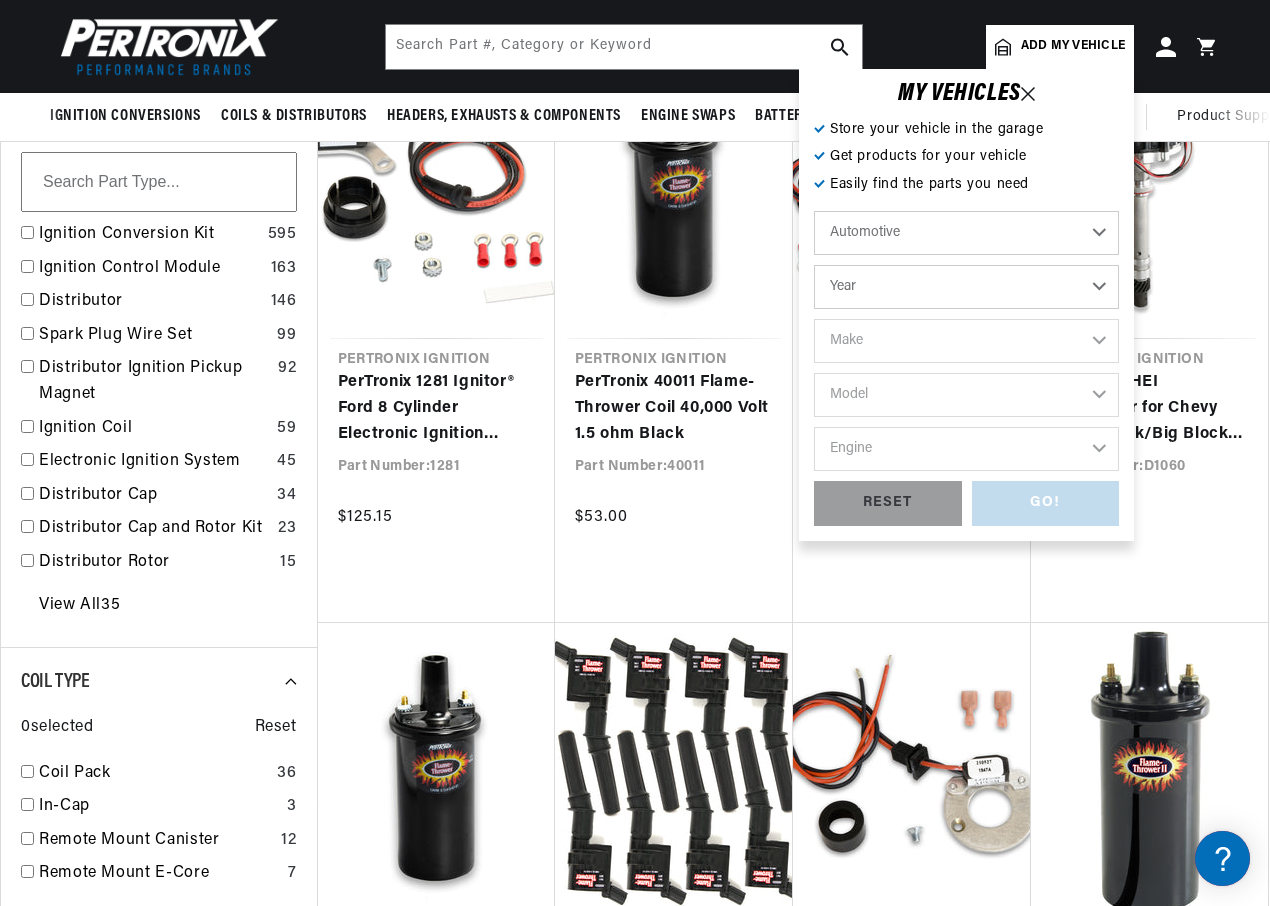 select on "Agricultural" 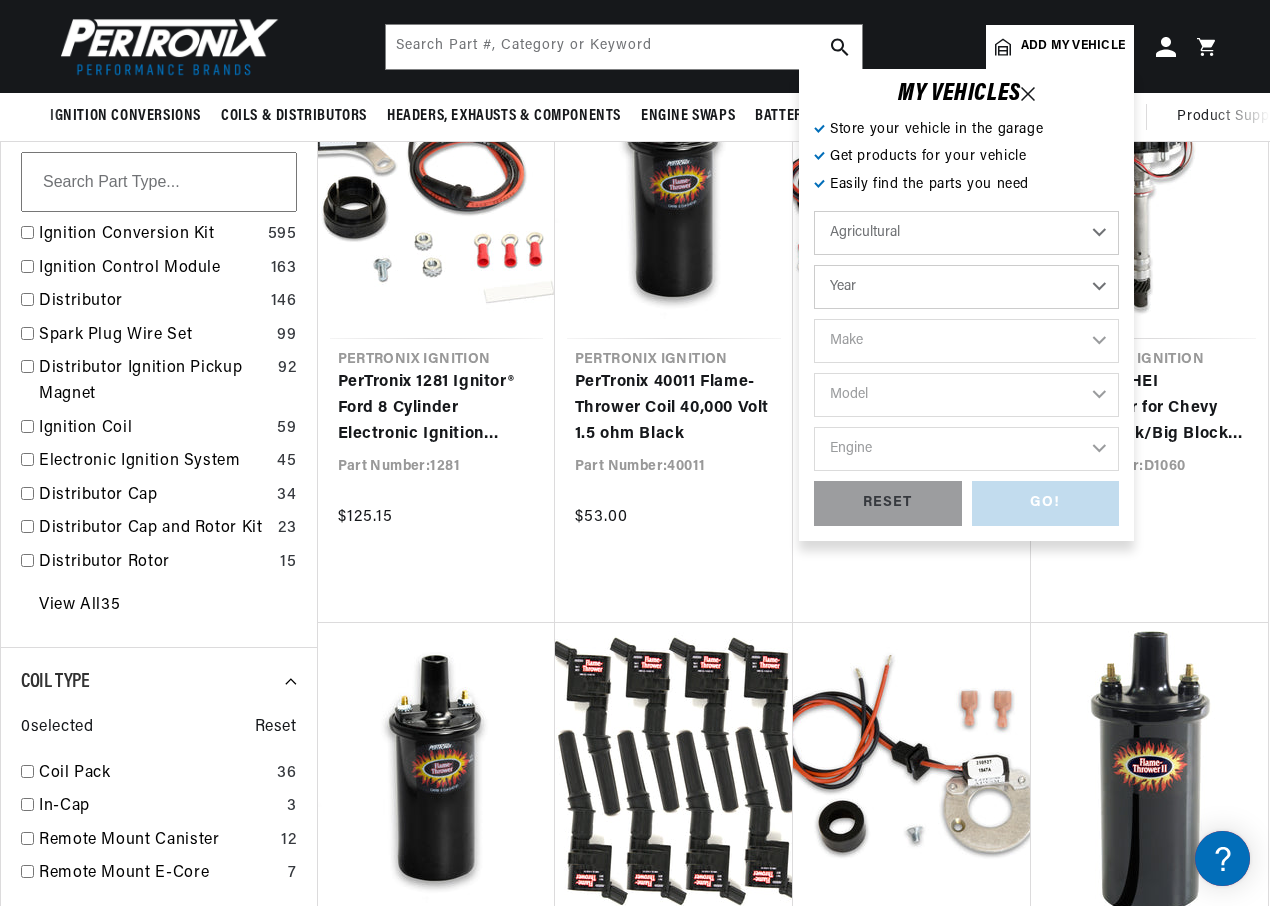 scroll, scrollTop: 0, scrollLeft: 747, axis: horizontal 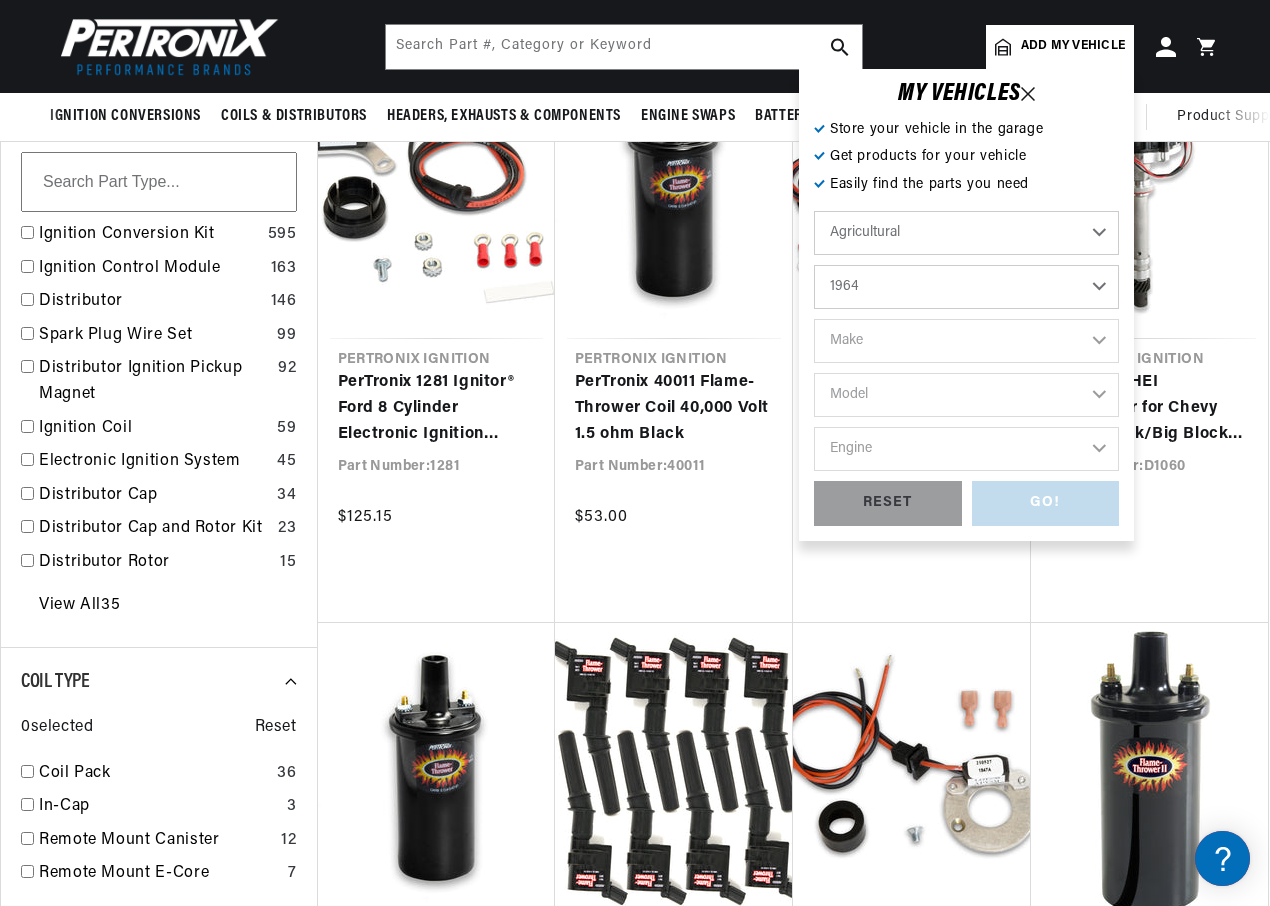 click on "Year
1970
1965
1964
1960
1959
1958
1957
1939
1938
1937" at bounding box center [966, 287] 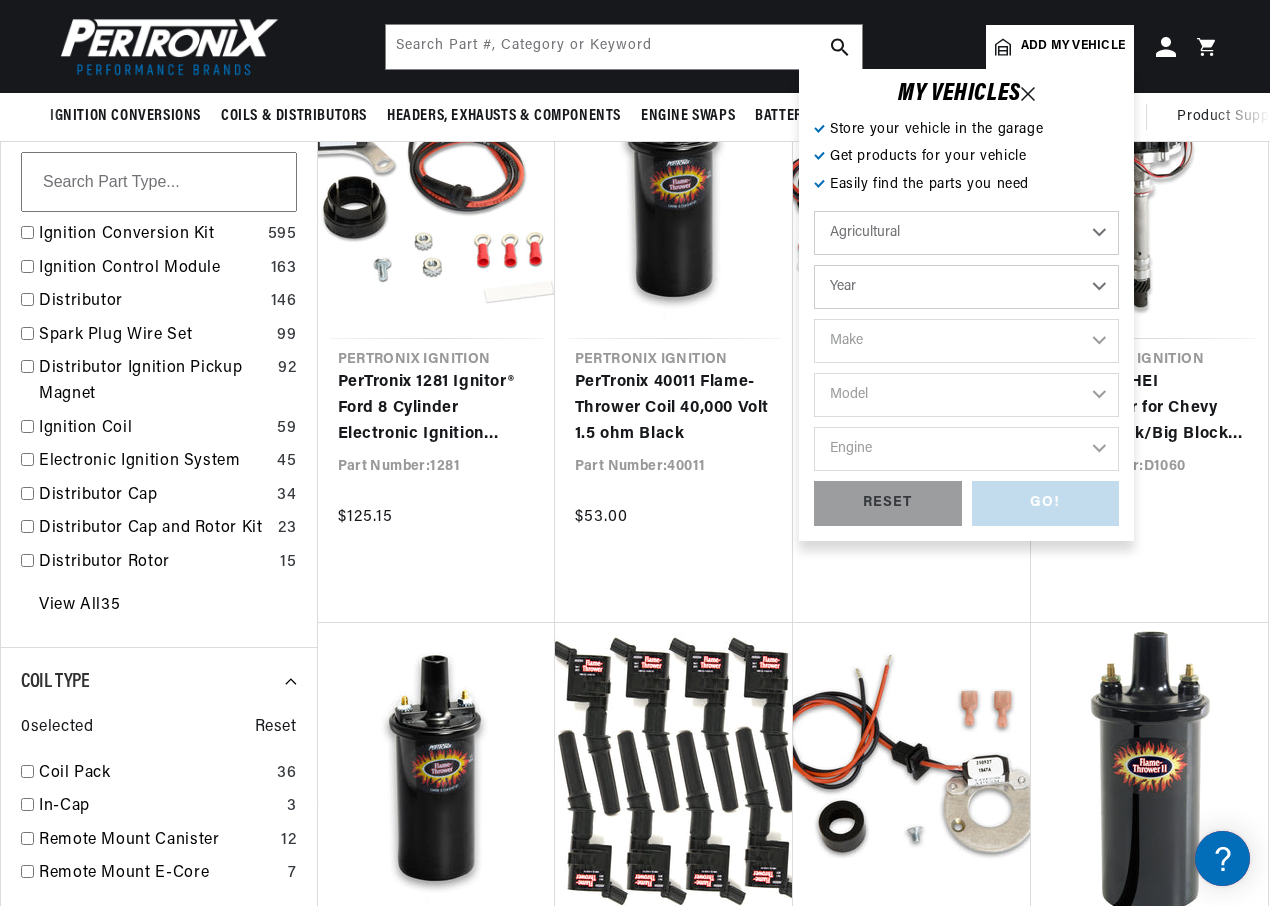 select on "1964" 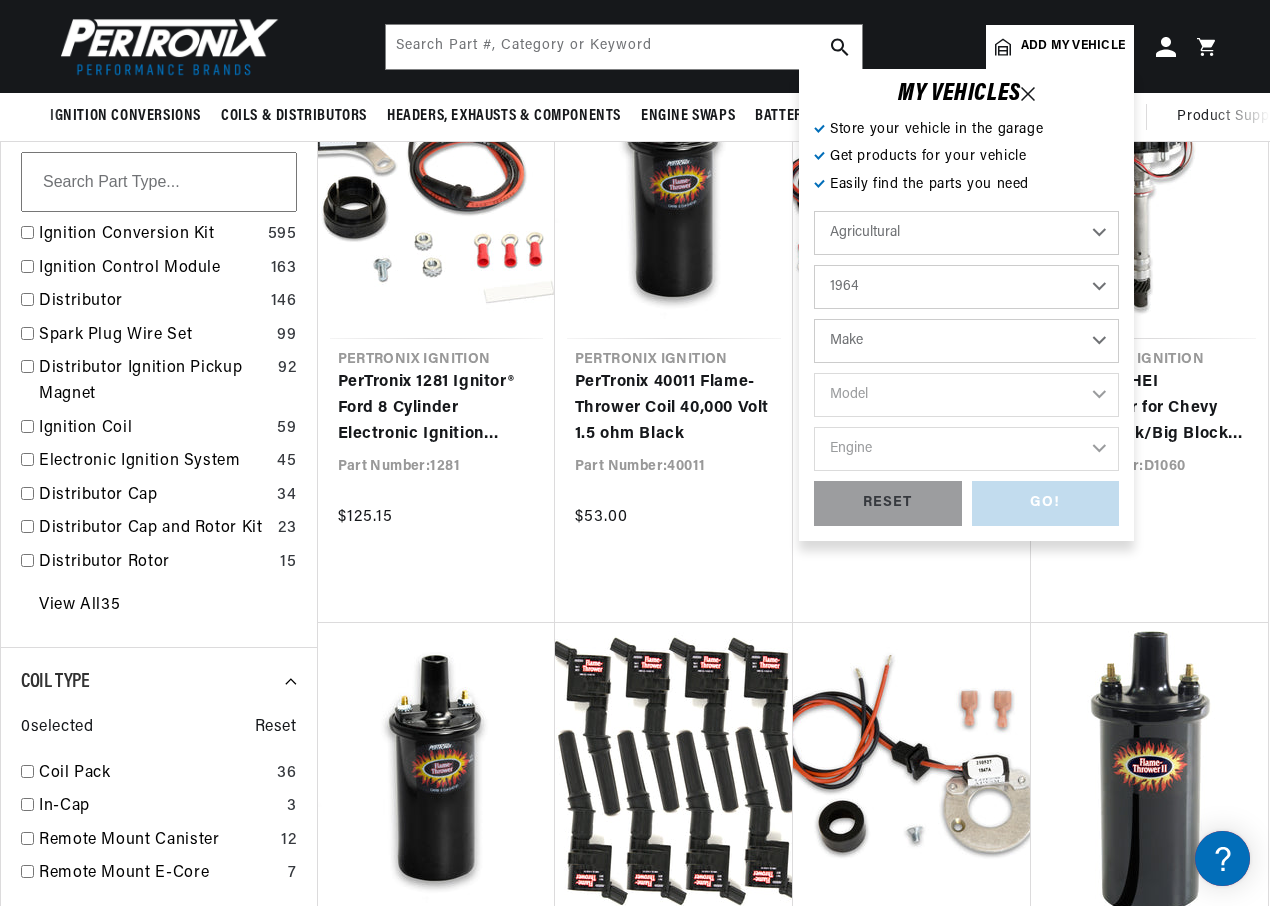 scroll, scrollTop: 0, scrollLeft: 0, axis: both 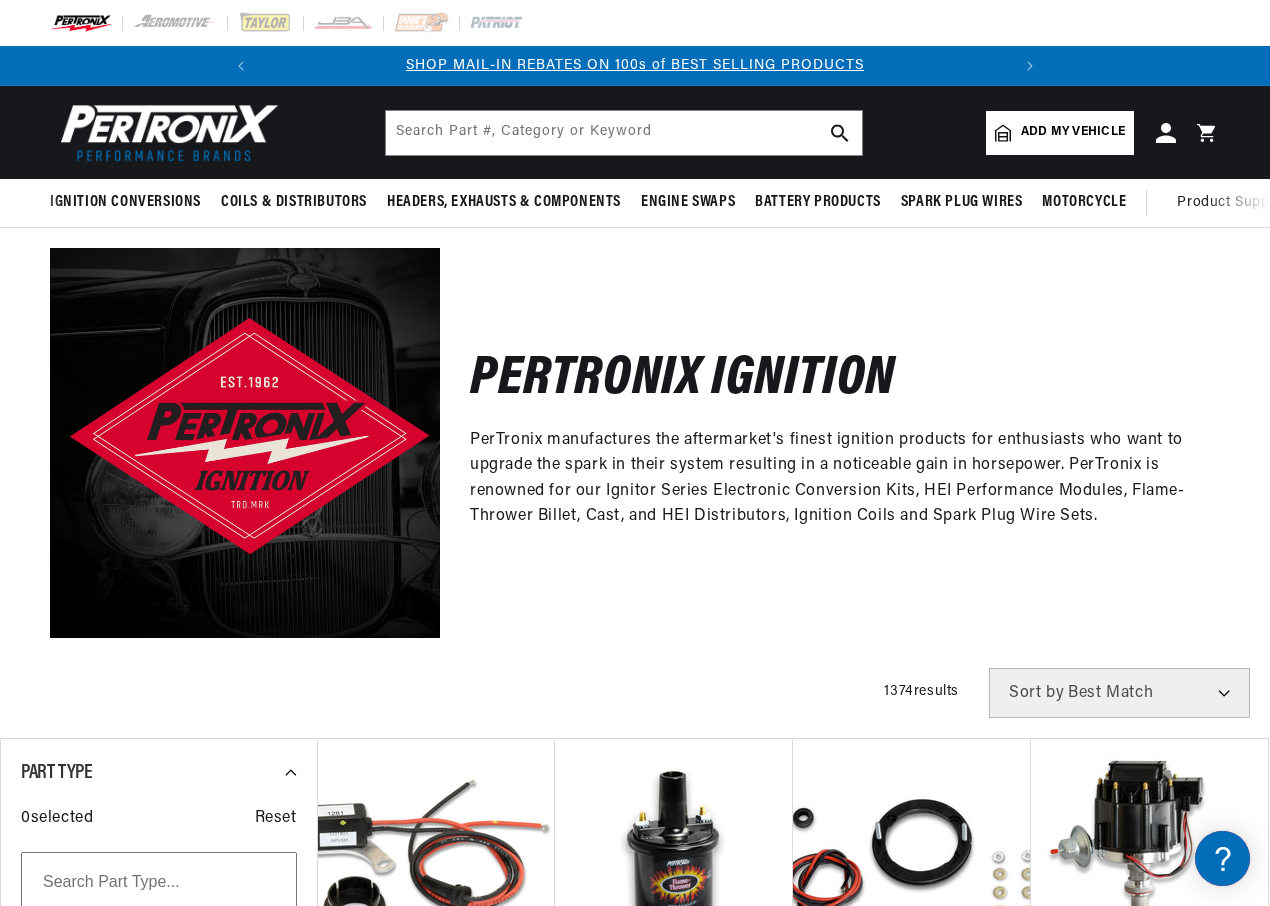 click on "Add my vehicle" at bounding box center [1060, 133] 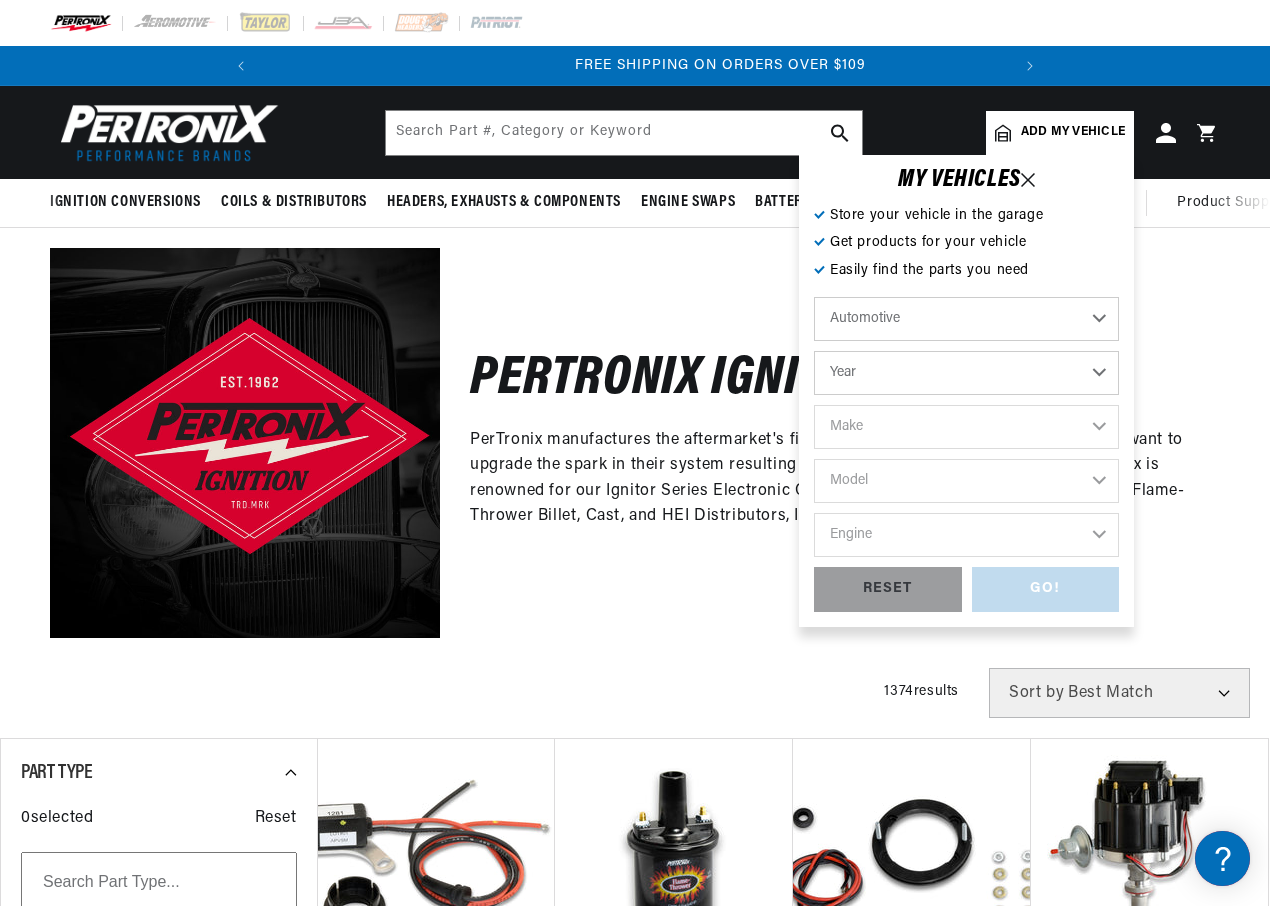 scroll, scrollTop: 0, scrollLeft: 747, axis: horizontal 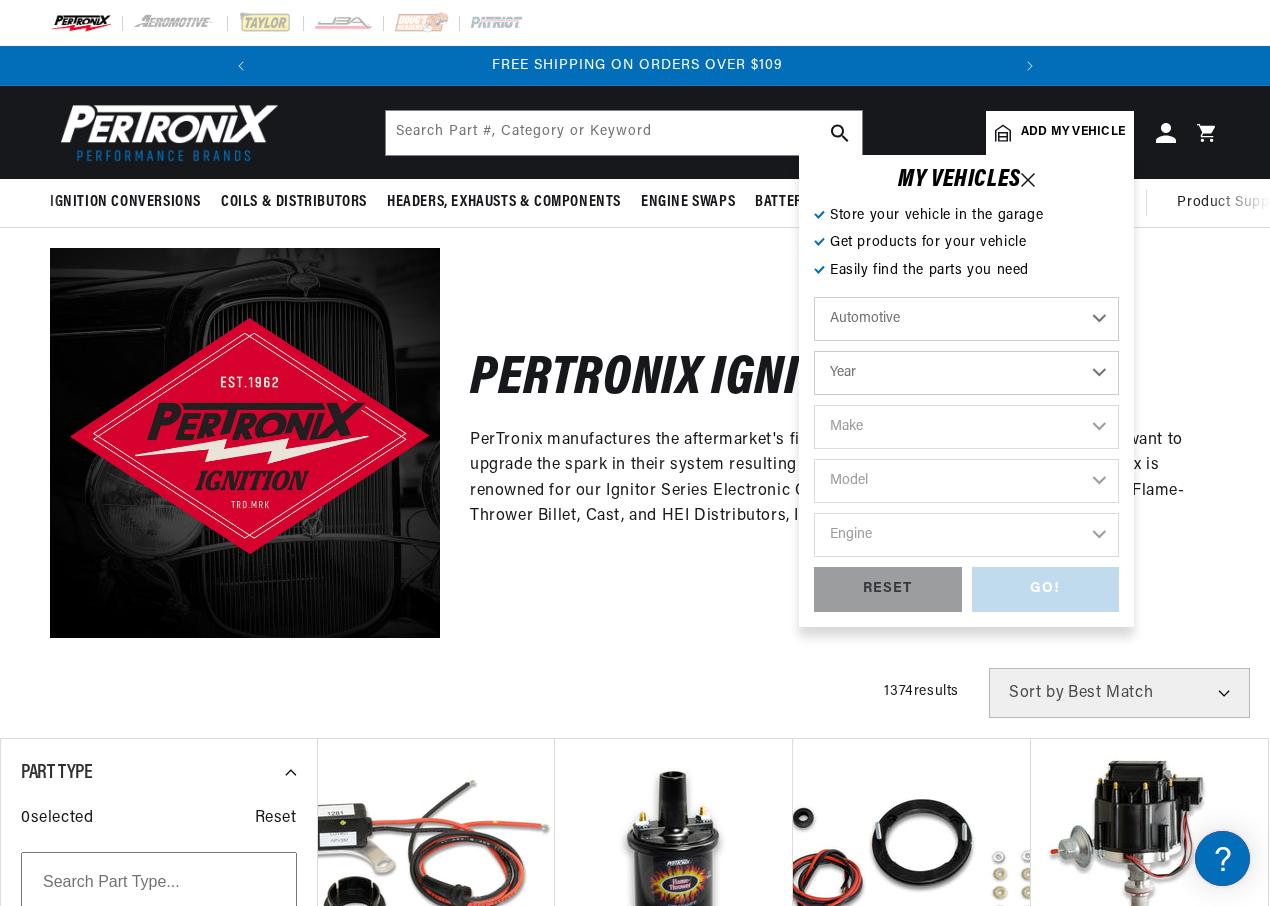 click on "Automotive
Agricultural
Industrial
Marine
Motorcycle" at bounding box center (966, 319) 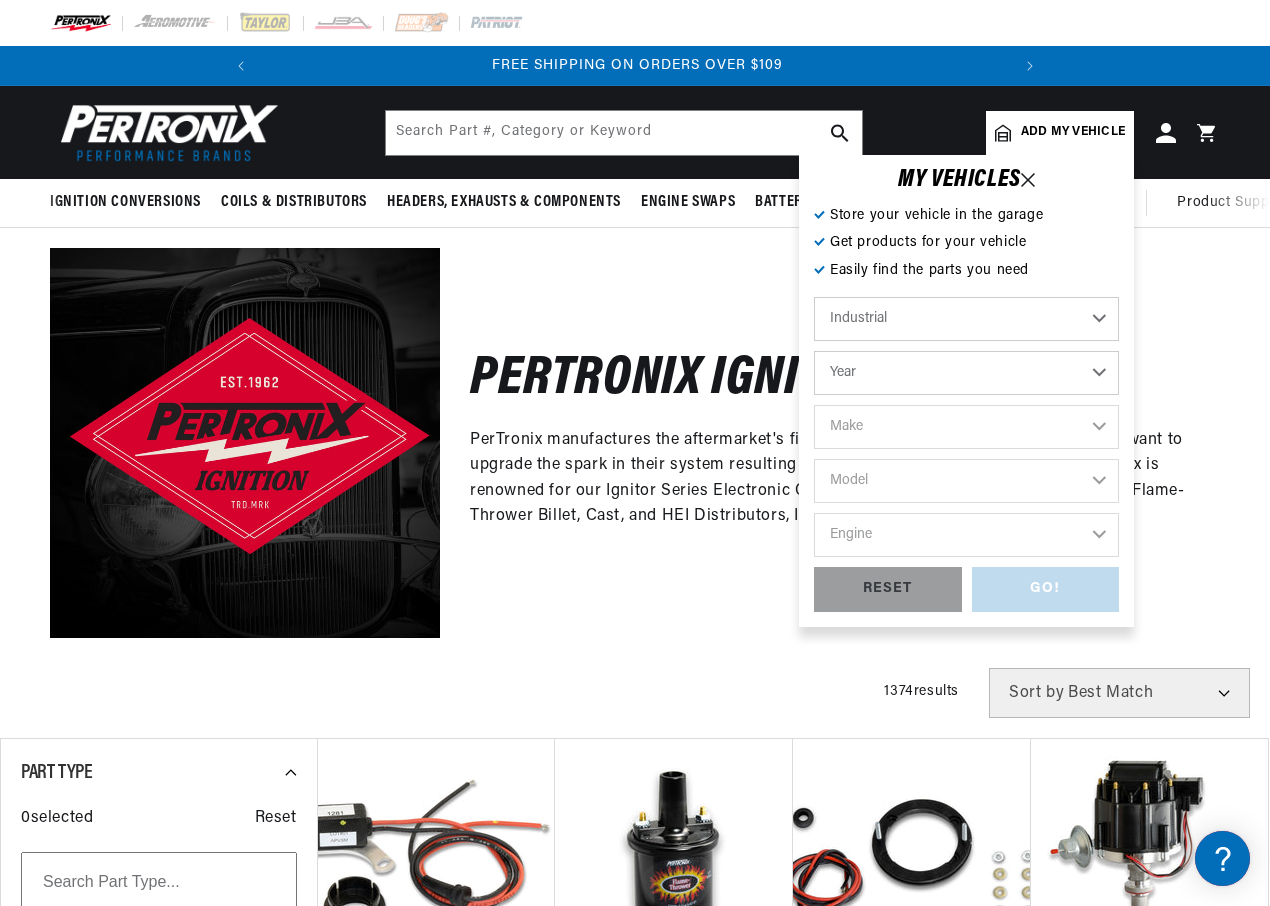 click on "Automotive
Agricultural
Industrial
Marine
Motorcycle" at bounding box center (966, 319) 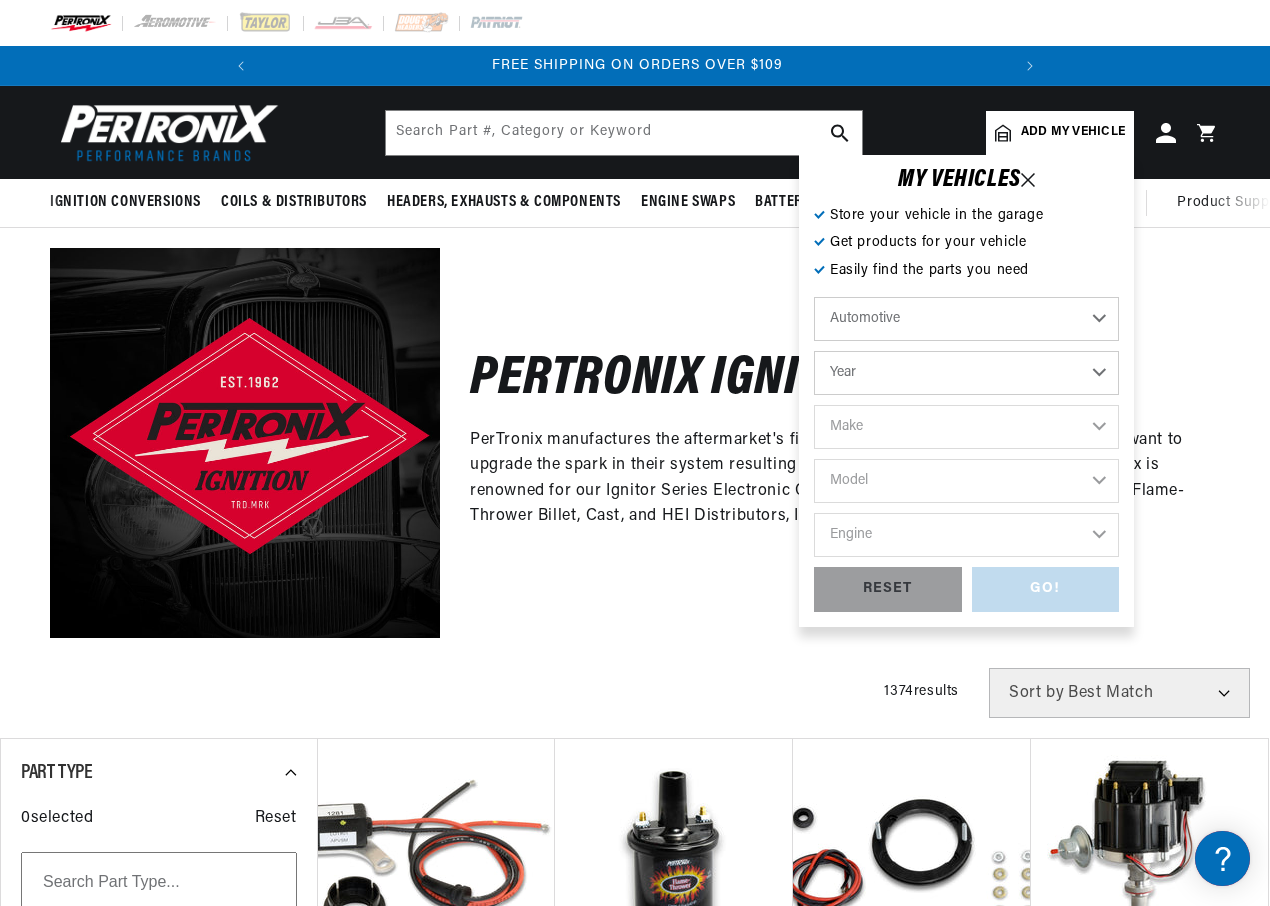 select on "Industrial" 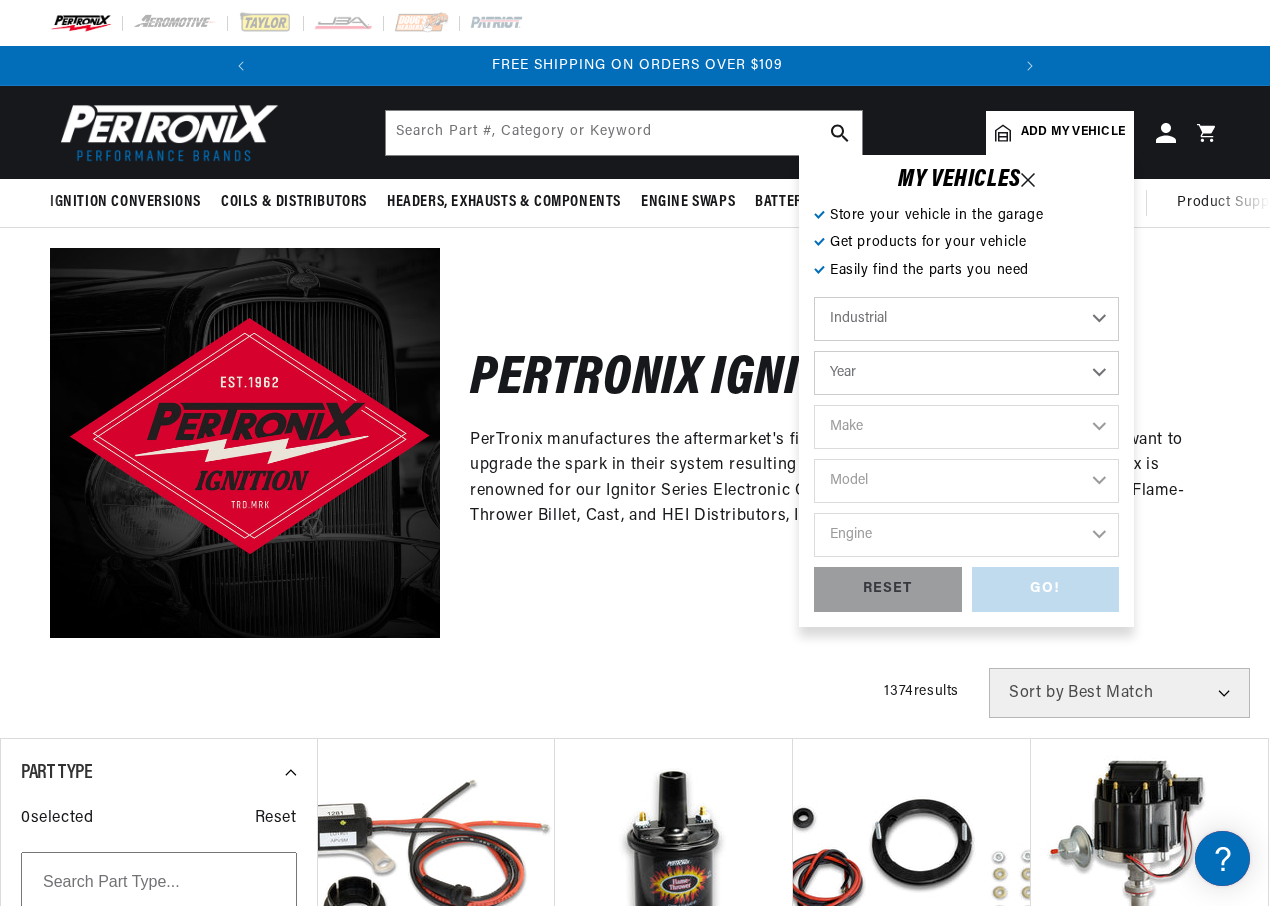 click on "Year
1990
1986
1984
1983
1982
1981
1980
1979
1978
1977
1976
1975
1974
1973
1972
1971
1970
1969
1968
1967
1966
1965
1964
1963
1962
1961
1960
1959
1958
1957
1956
1955
1954
1953
1952
1951
1950 1949" at bounding box center [966, 373] 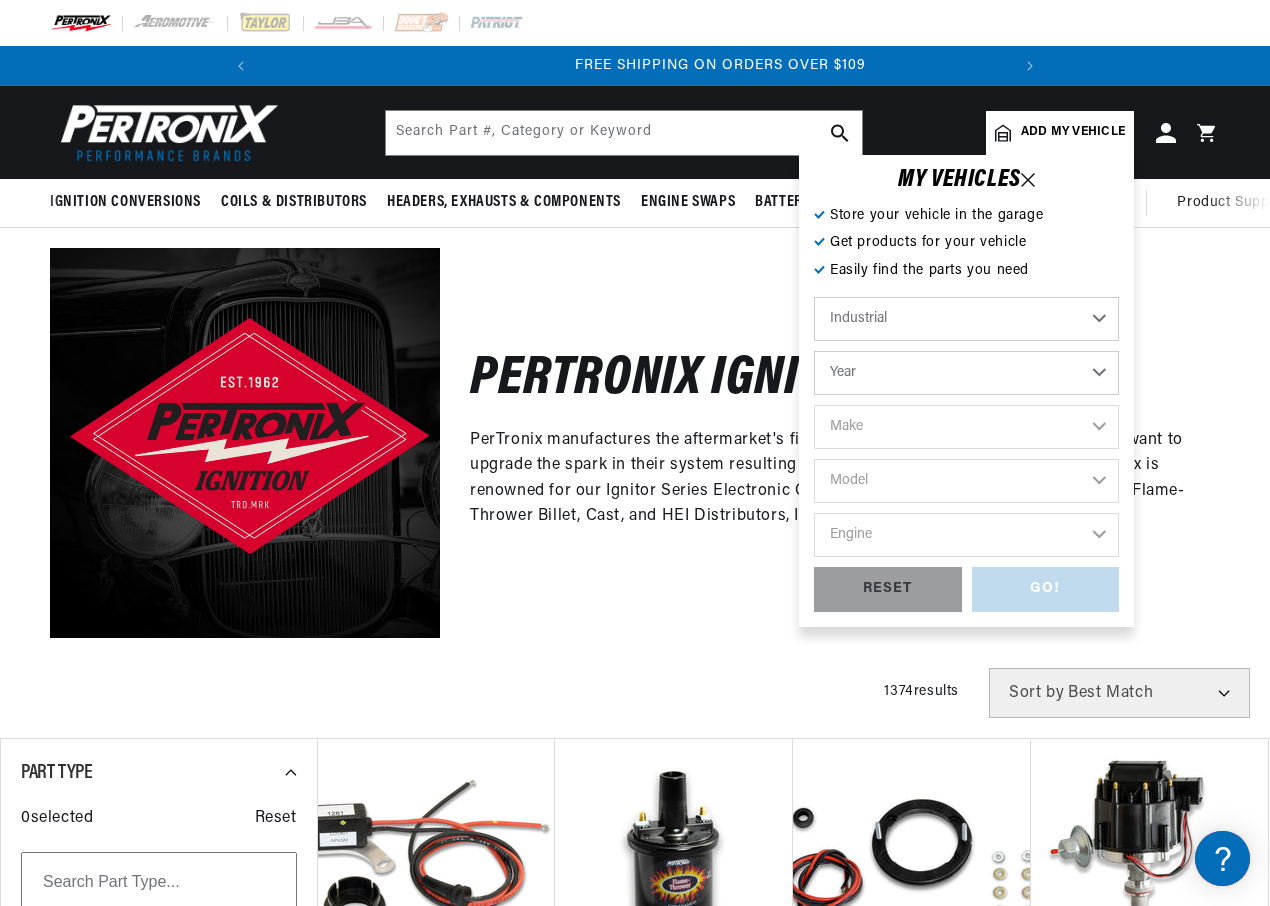 scroll, scrollTop: 0, scrollLeft: 747, axis: horizontal 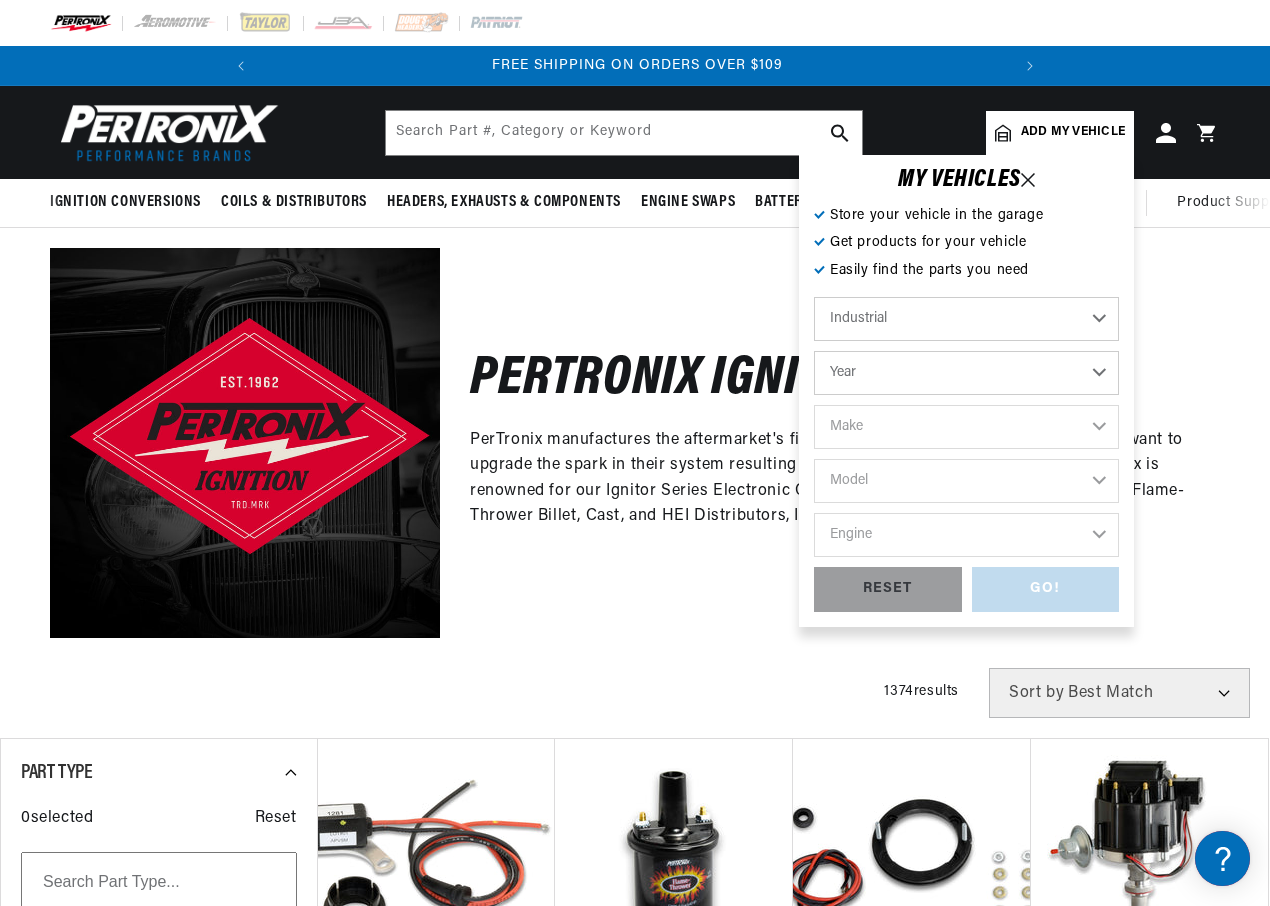 select on "1966" 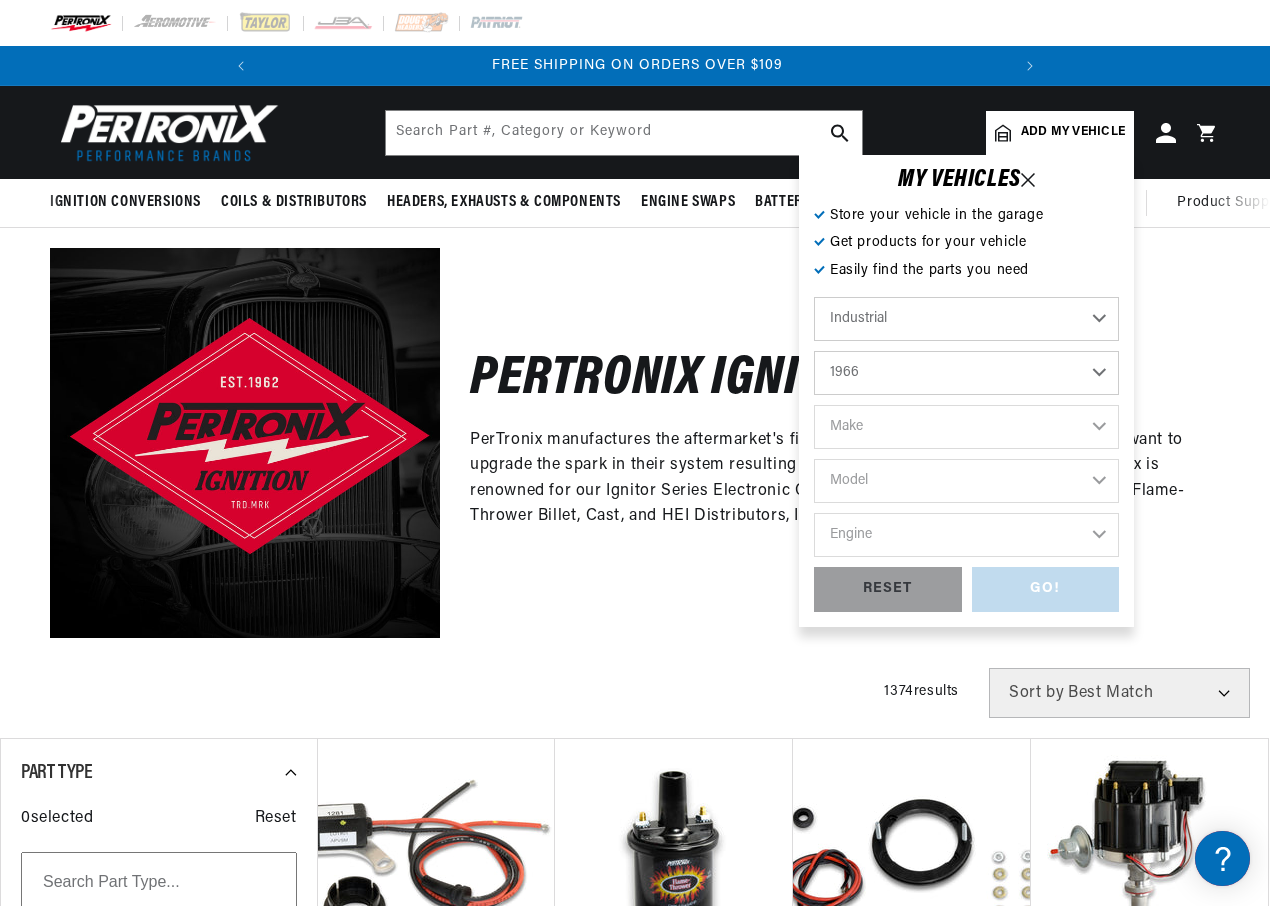 click on "Year
1990
1986
1984
1983
1982
1981
1980
1979
1978
1977
1976
1975
1974
1973
1972
1971
1970
1969
1968
1967
1966
1965
1964
1963
1962
1961
1960
1959
1958
1957
1956
1955
1954
1953
1952
1951
1950 1949" at bounding box center (966, 373) 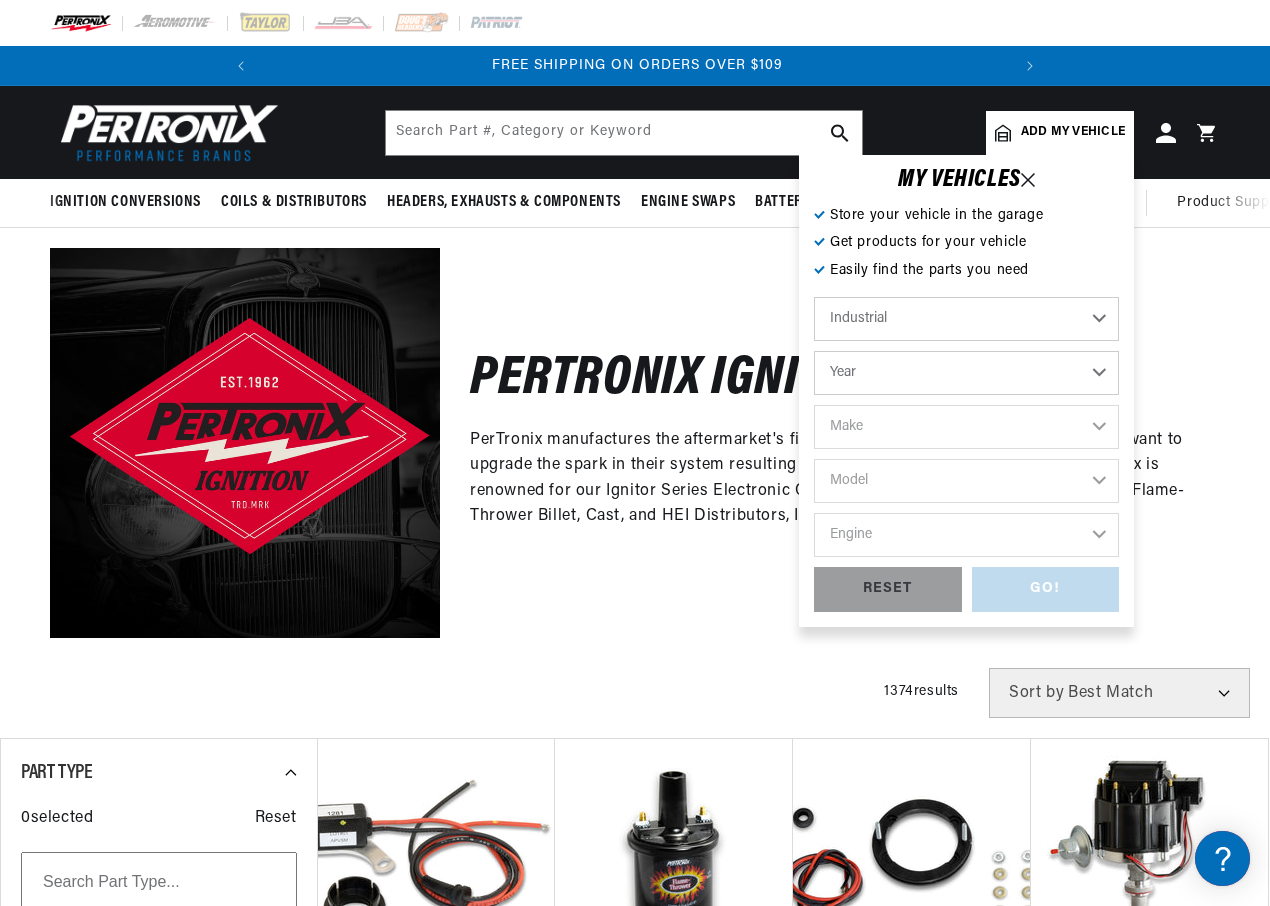 select on "1966" 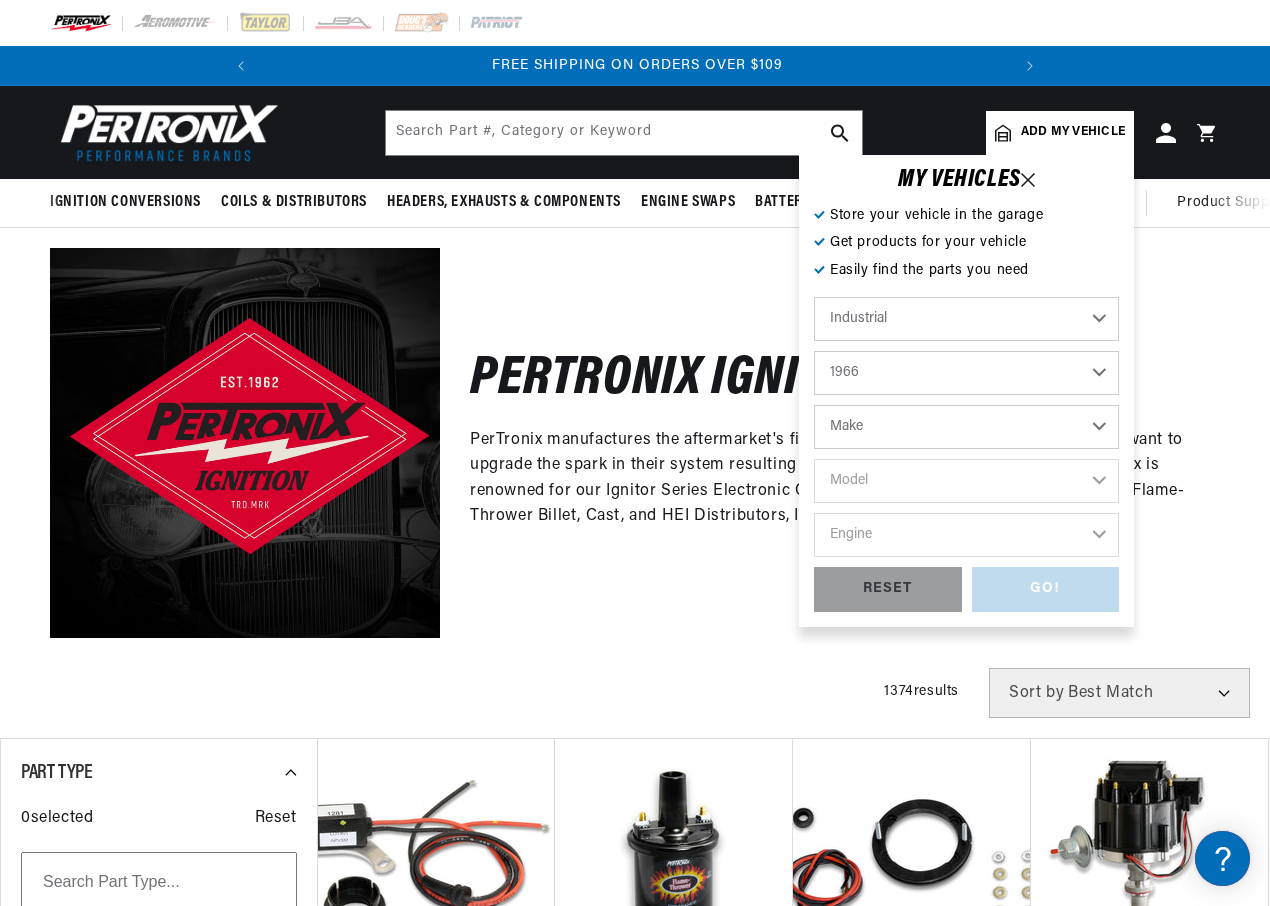 click on "Make
Clark
Massey Ferguson
Minneapolis-Moline
Reo
Towmotor
White" at bounding box center [966, 427] 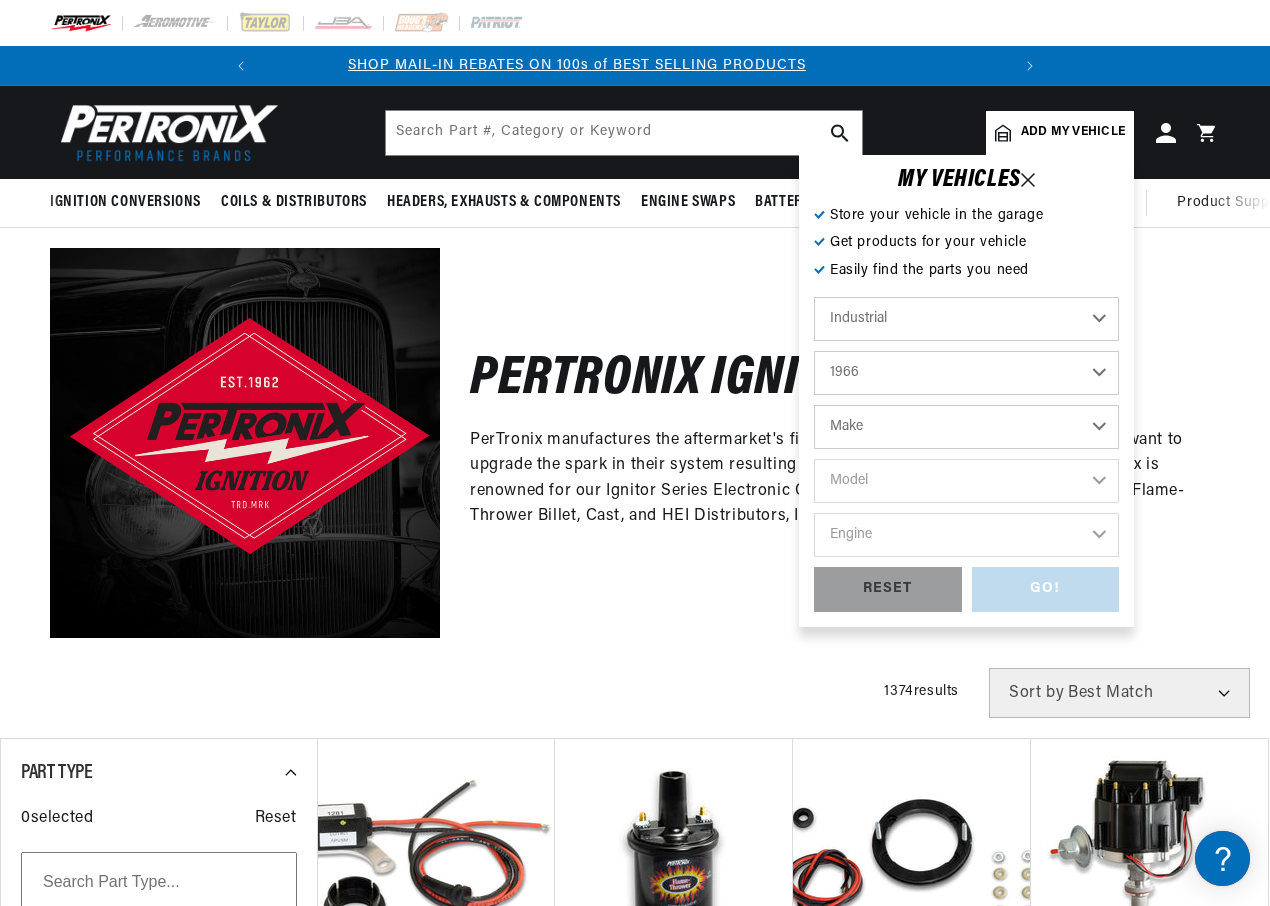 scroll, scrollTop: 0, scrollLeft: 0, axis: both 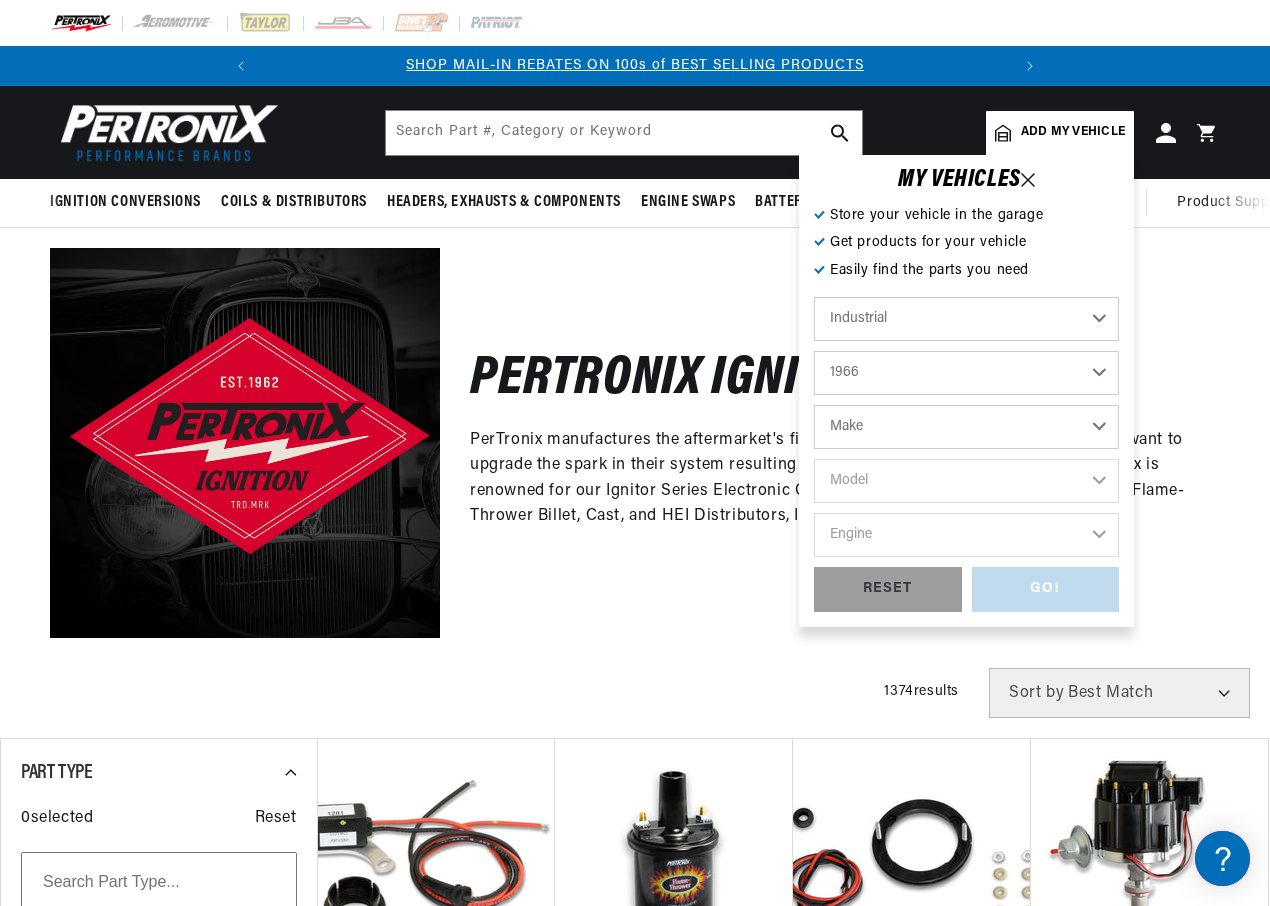 click on "Automotive
Agricultural
Industrial
Marine
Motorcycle" at bounding box center [966, 319] 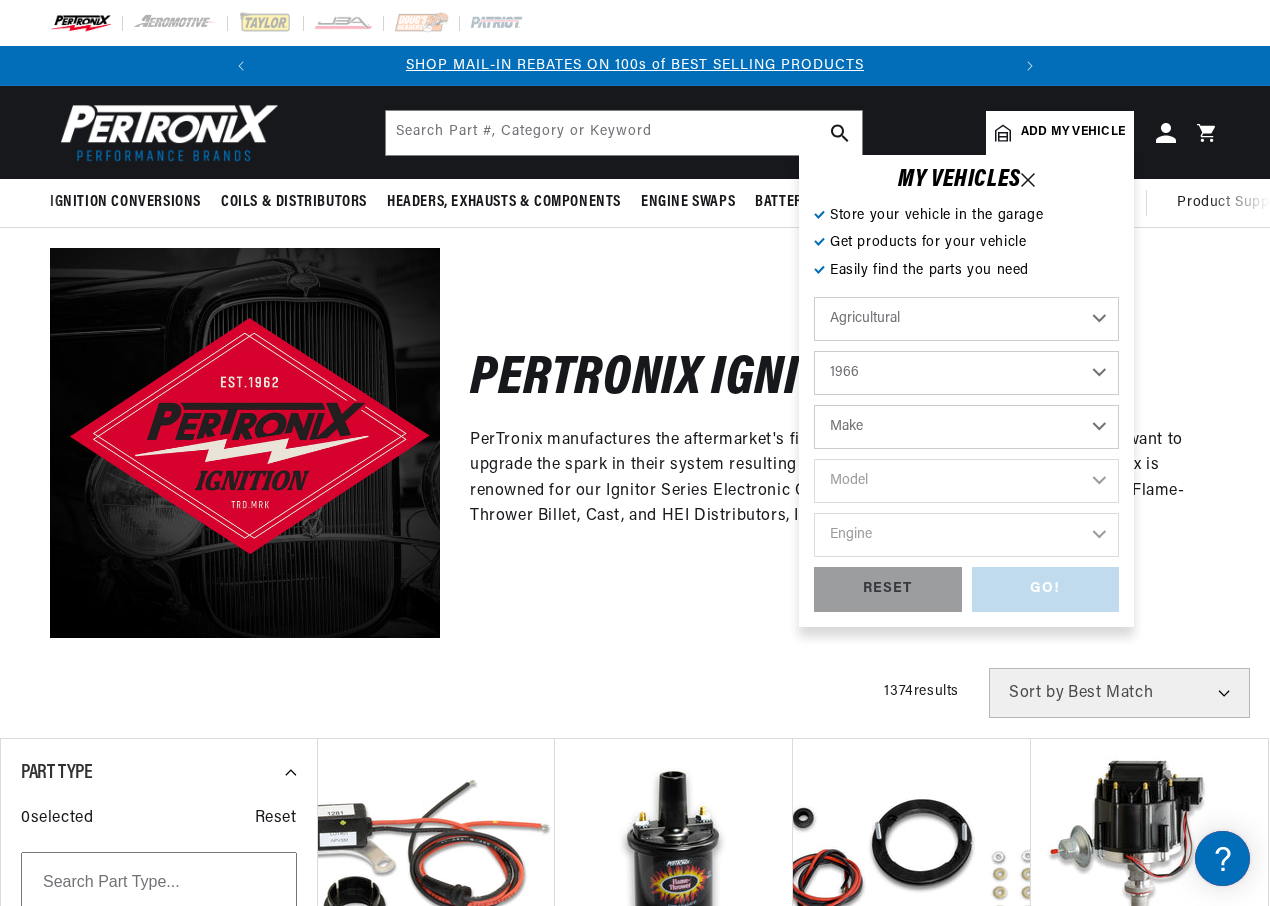 click on "Automotive
Agricultural
Industrial
Marine
Motorcycle" at bounding box center [966, 319] 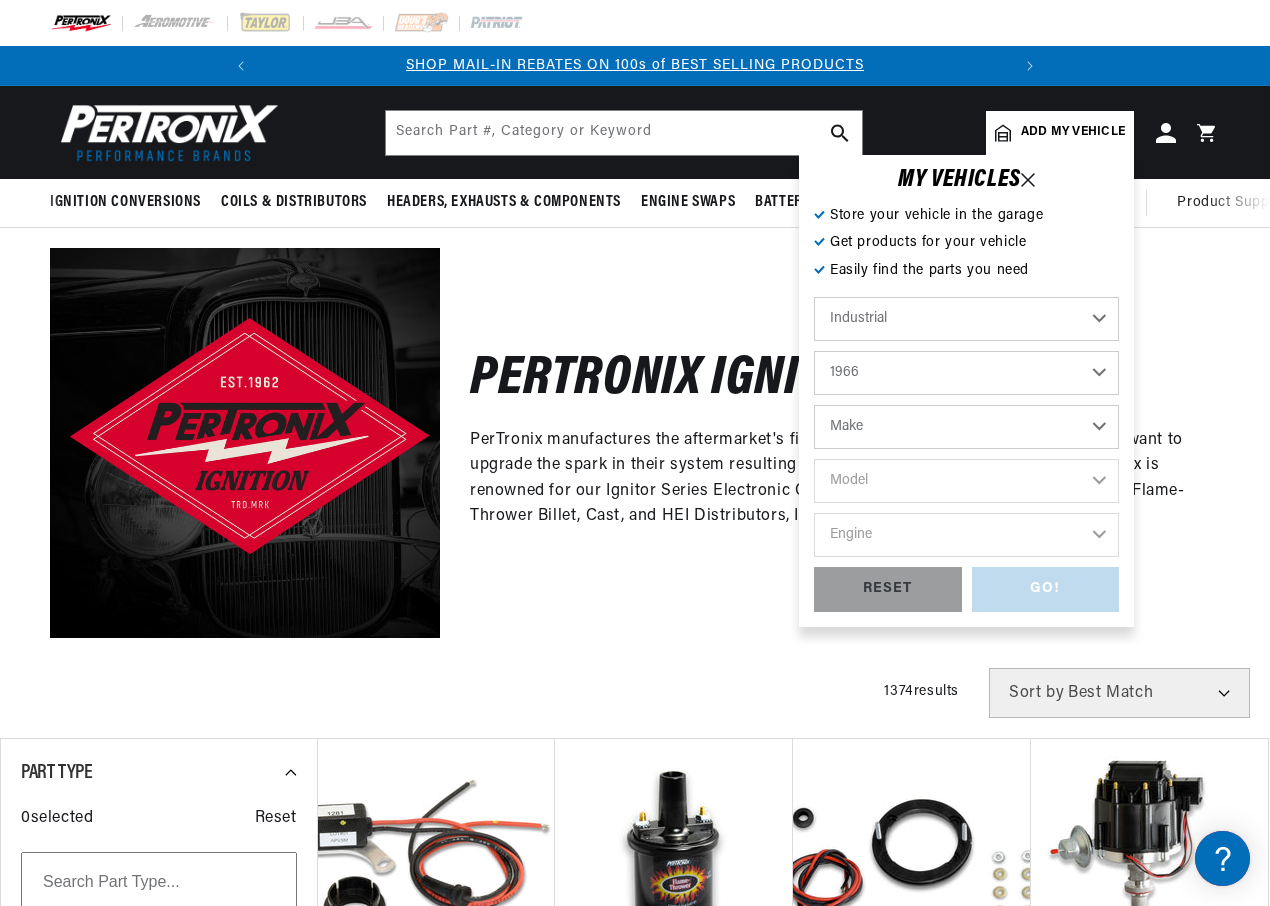 select on "Agricultural" 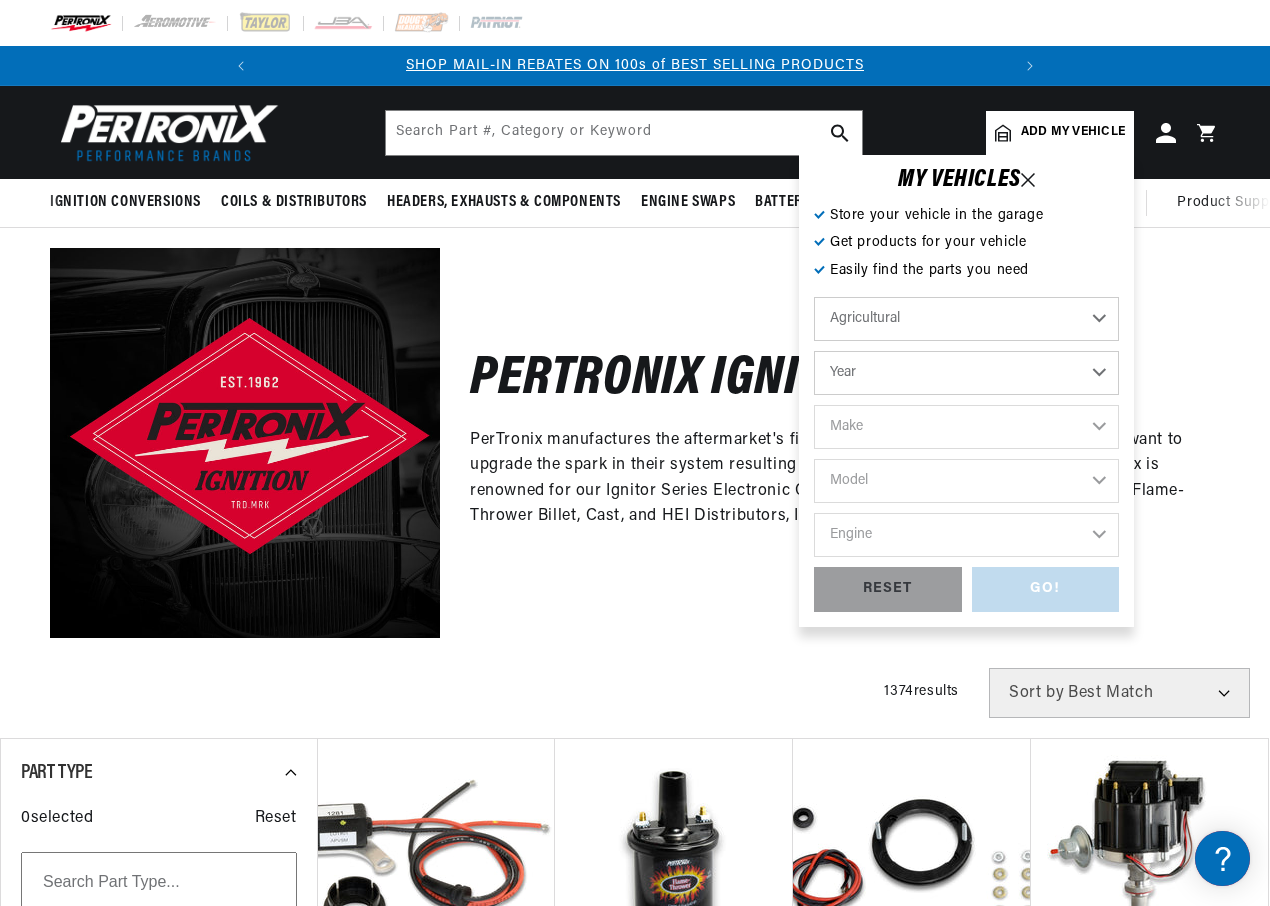 click on "Year
1970
1965
1964
1960
1959
1958
1957
1939
1938
1937" at bounding box center [966, 373] 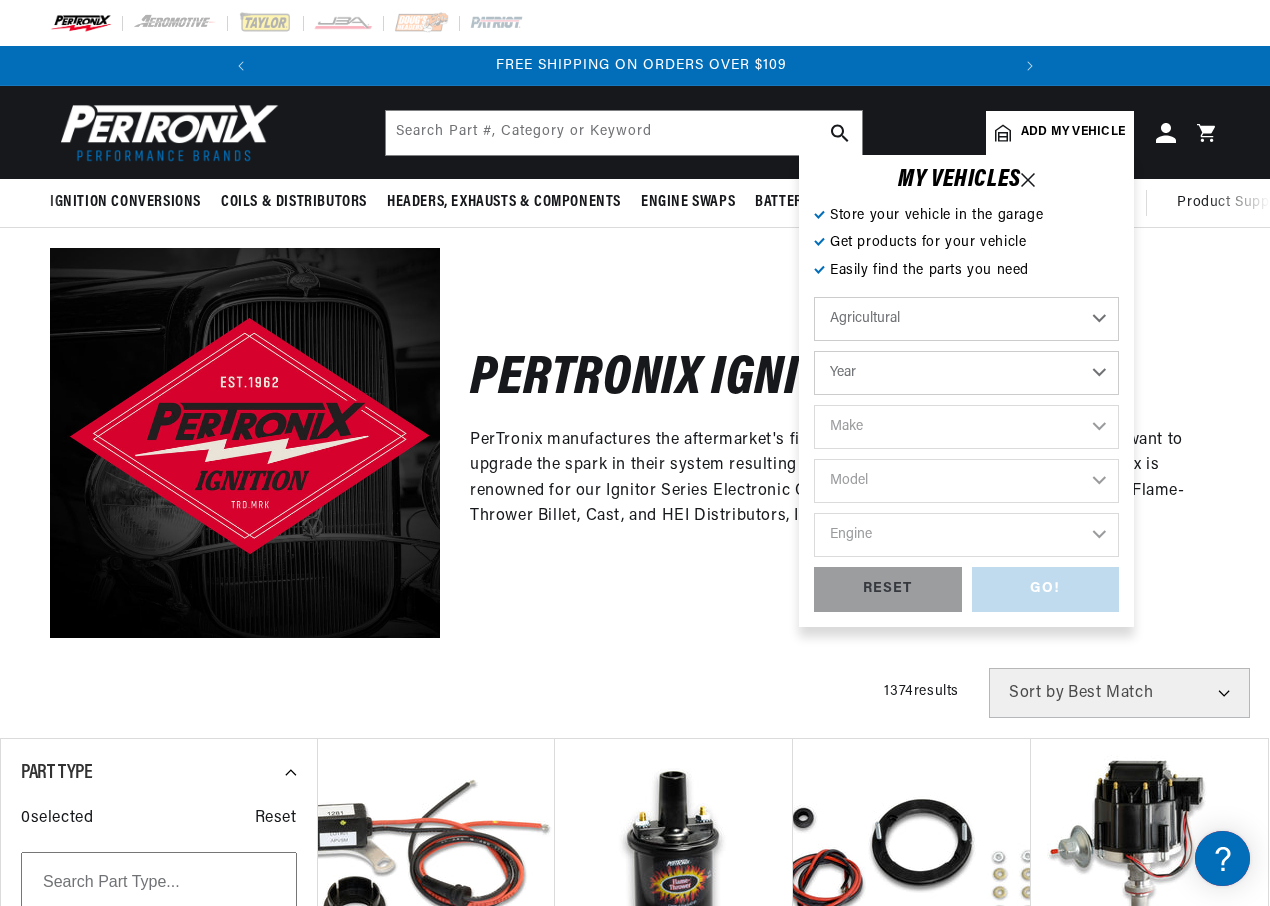 scroll, scrollTop: 0, scrollLeft: 747, axis: horizontal 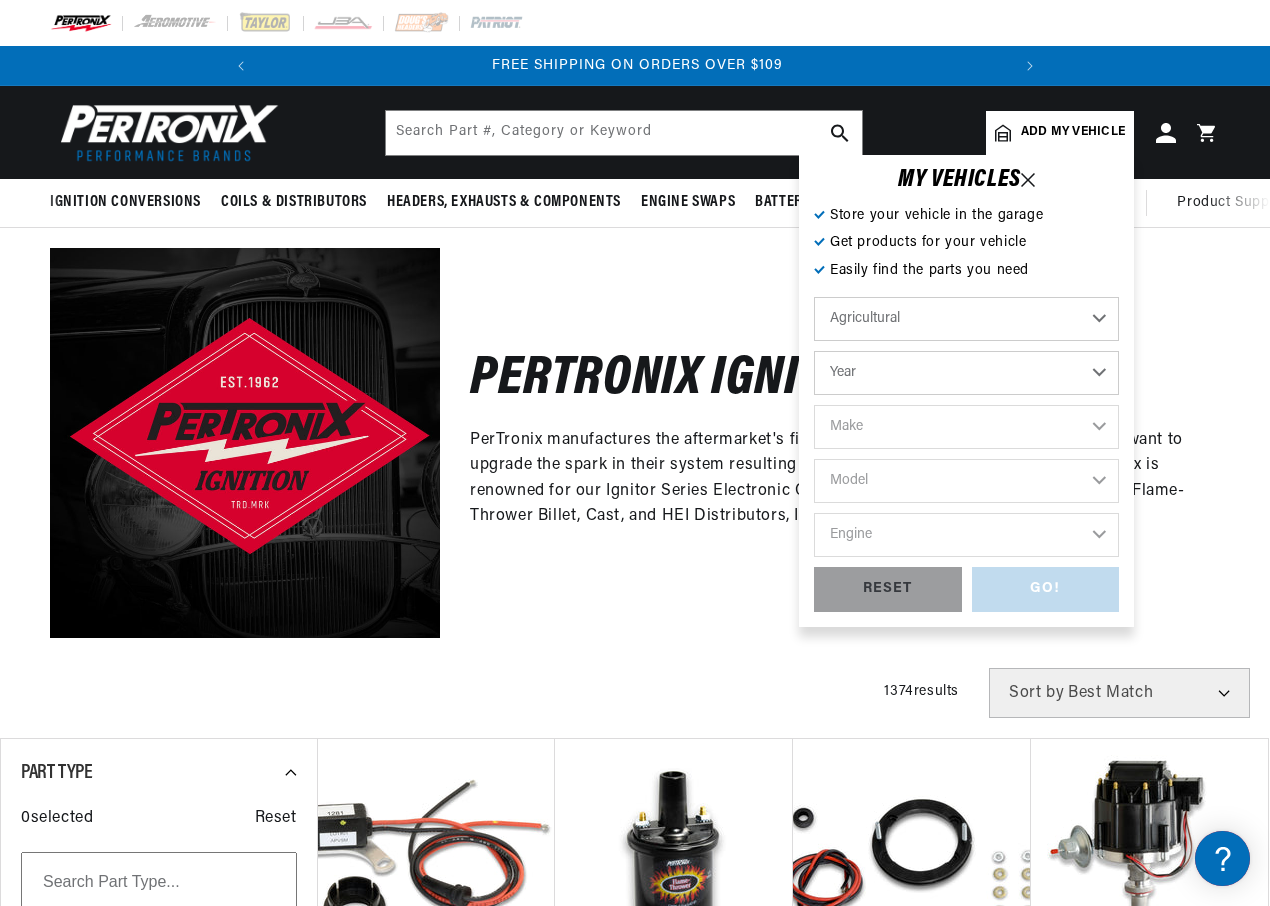 select on "1965" 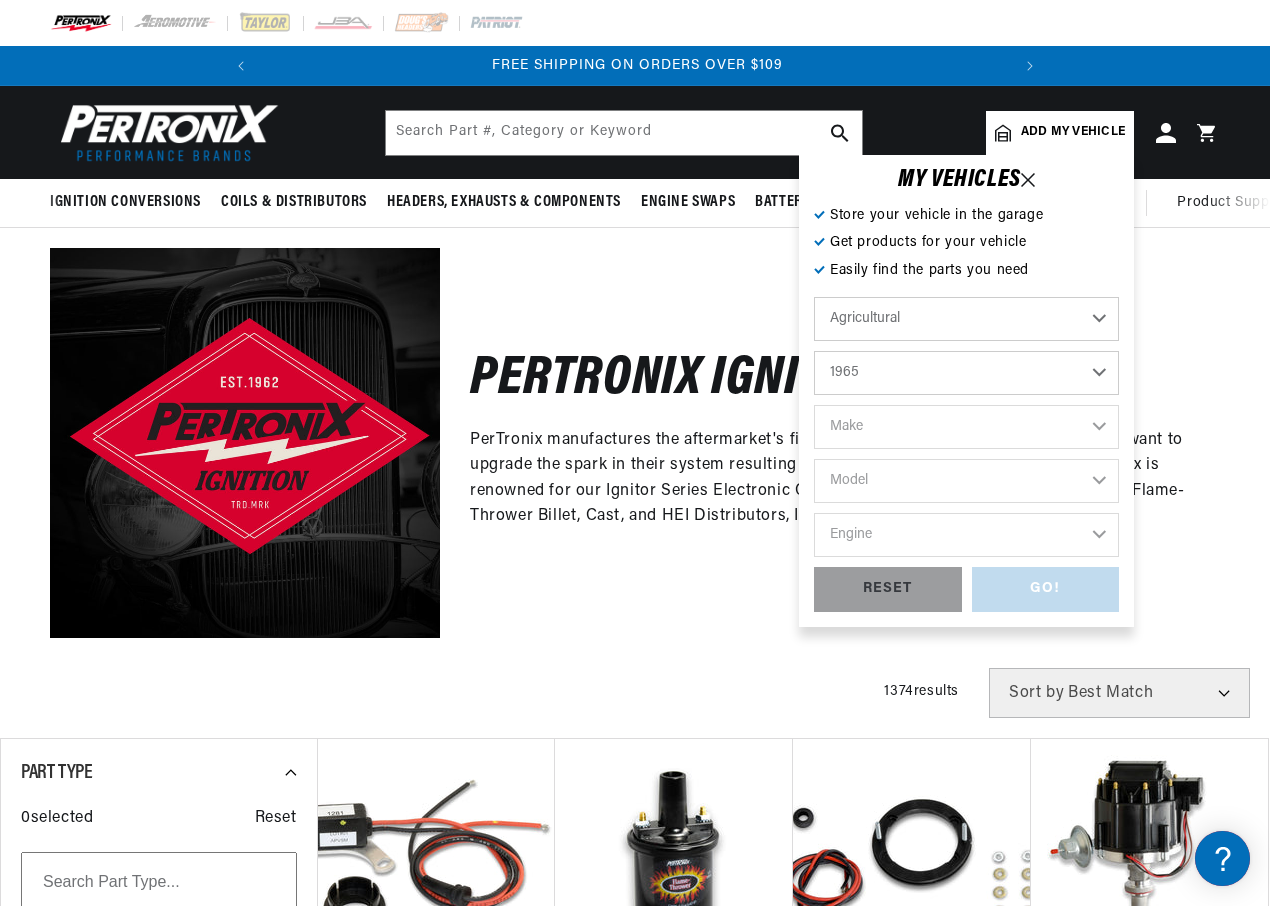click on "Year
1970
1965
1964
1960
1959
1958
1957
1939
1938
1937" at bounding box center [966, 373] 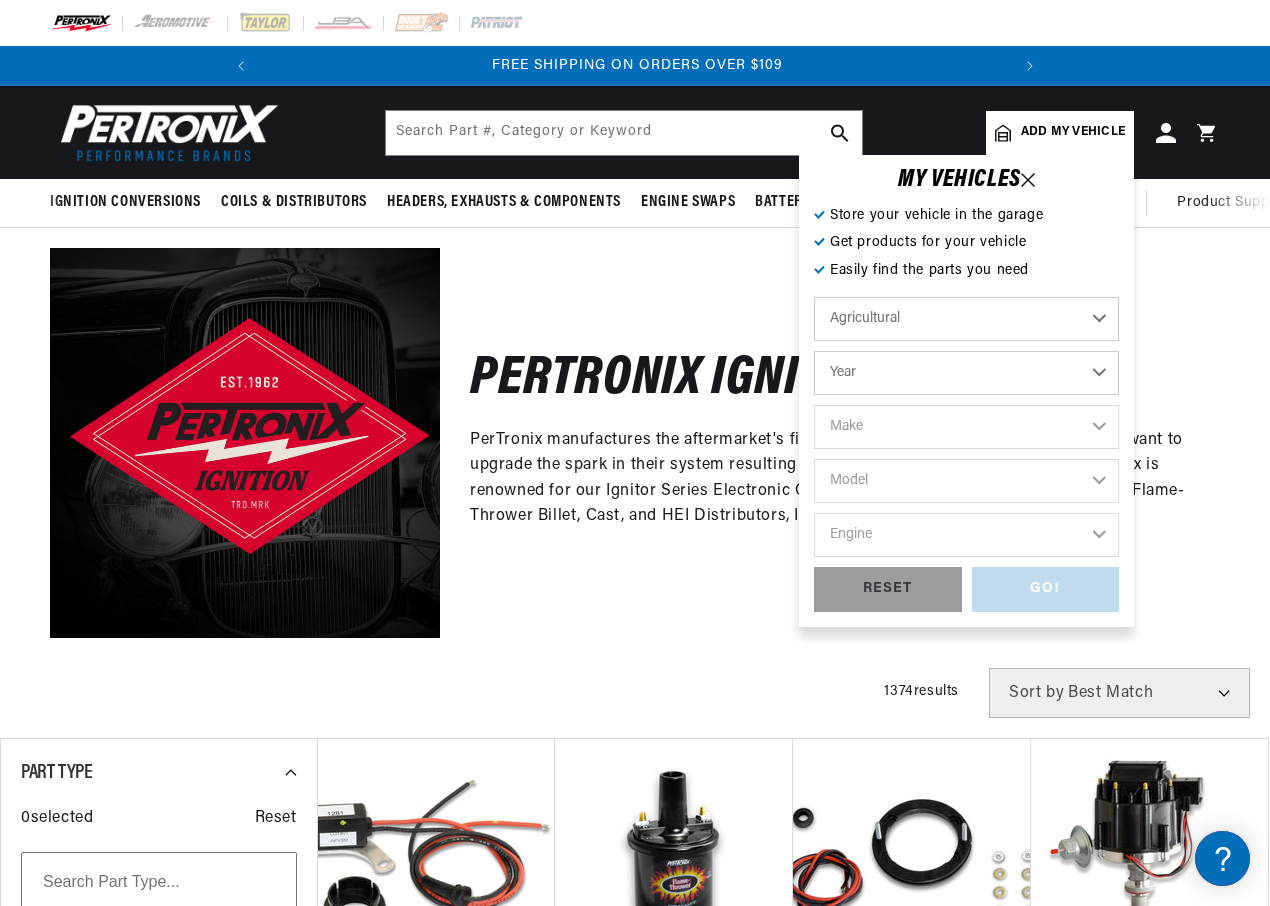 select on "1965" 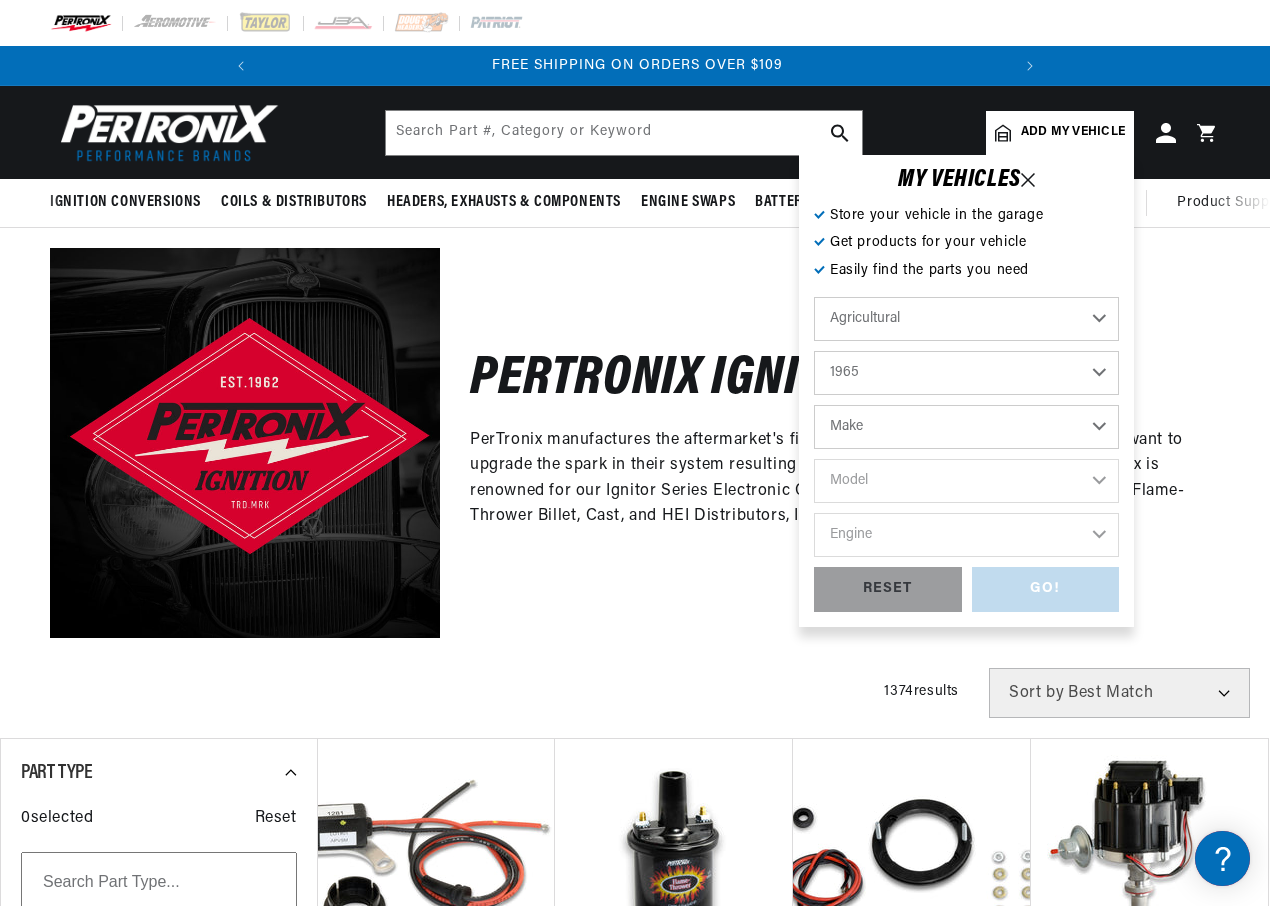 click on "Make
Ford" at bounding box center [966, 427] 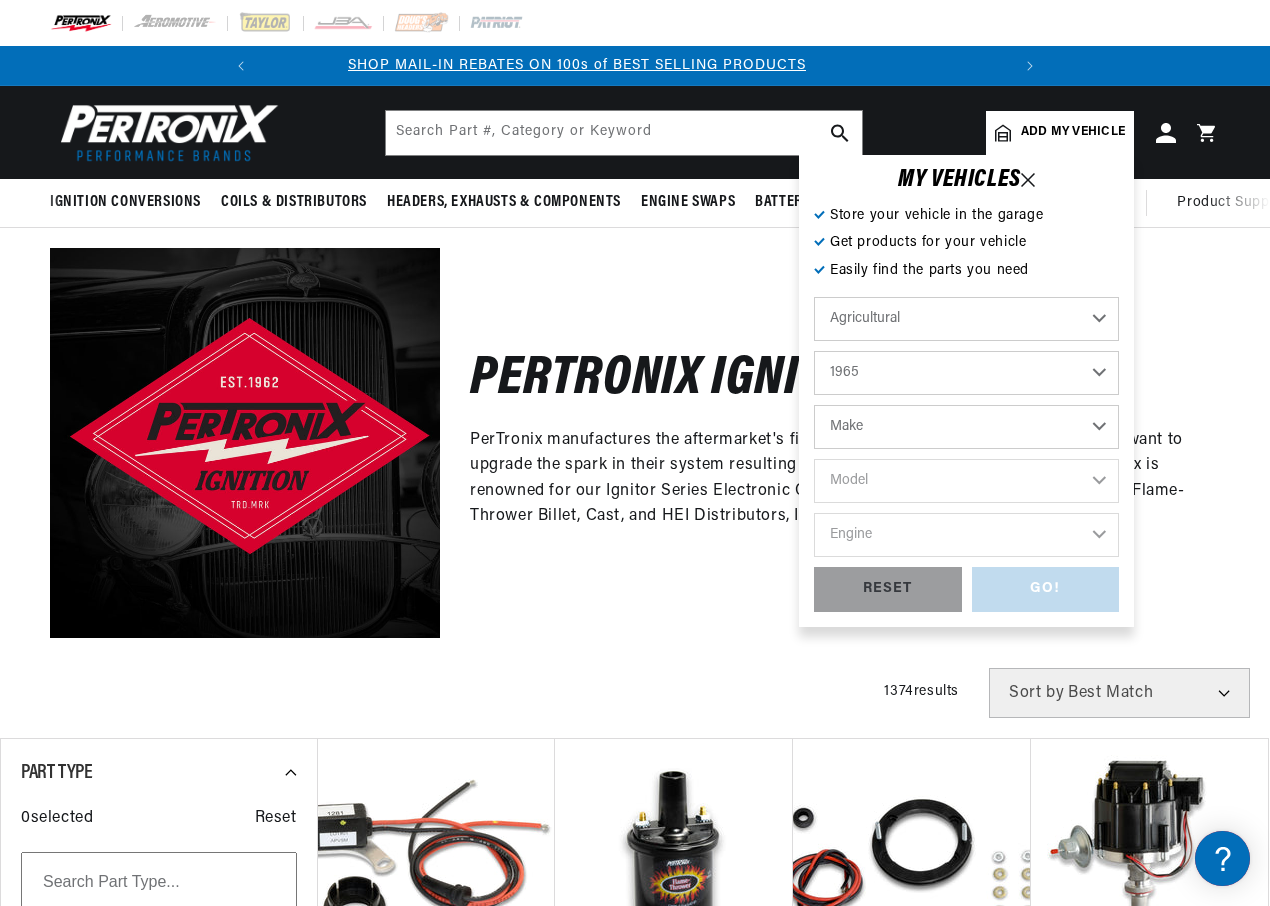 scroll, scrollTop: 0, scrollLeft: 0, axis: both 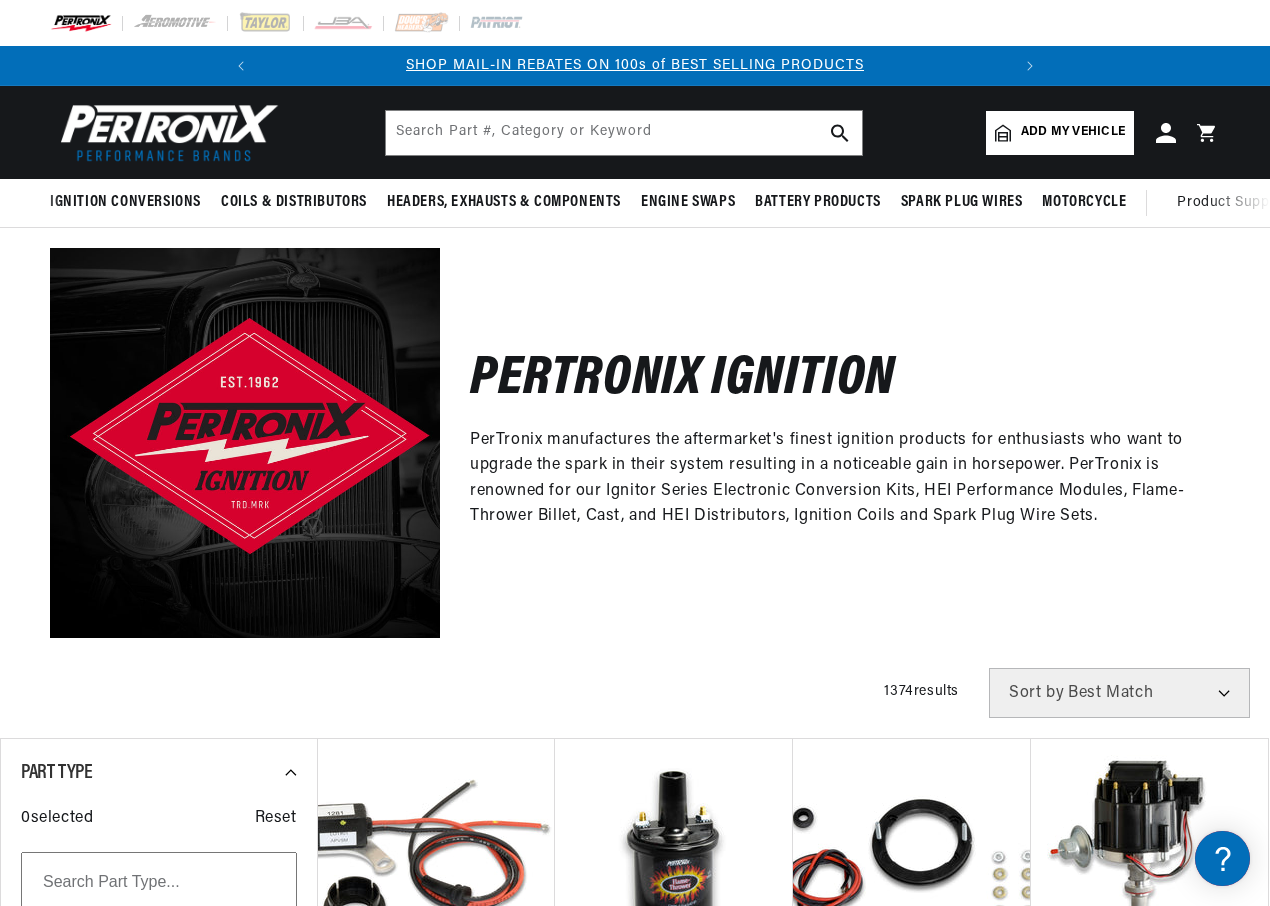 click on "Pertronix Ignition
PerTronix manufactures the aftermarket's finest ignition products for enthusiasts who want to upgrade the spark in their system resulting in a noticeable gain in horsepower. PerTronix is renowned for our Ignitor Series Electronic Conversion Kits, HEI Performance Modules, Flame-Thrower Billet, Cast, and HEI Distributors, Ignition Coils and Spark Plug Wire Sets." at bounding box center [830, 443] 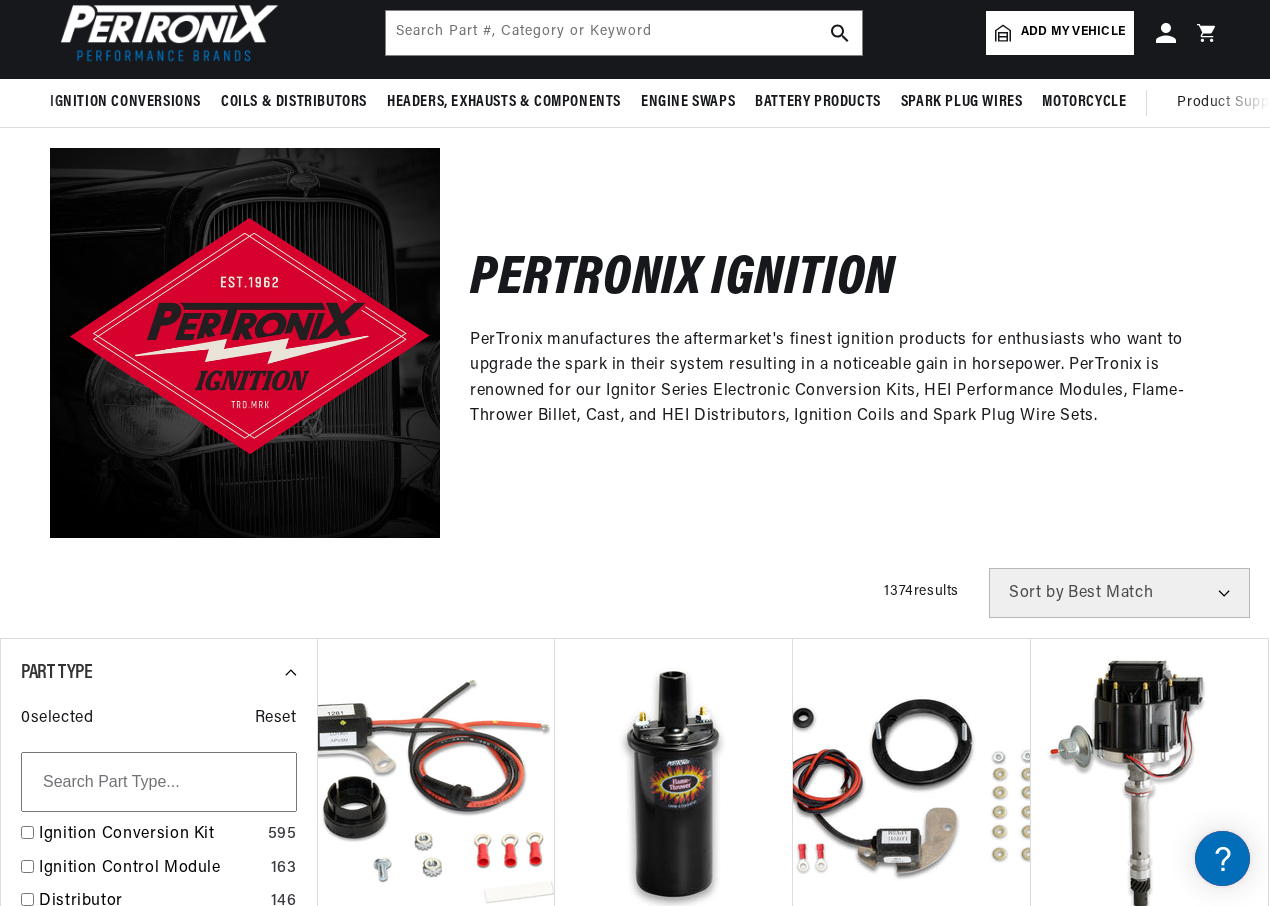 scroll, scrollTop: 0, scrollLeft: 0, axis: both 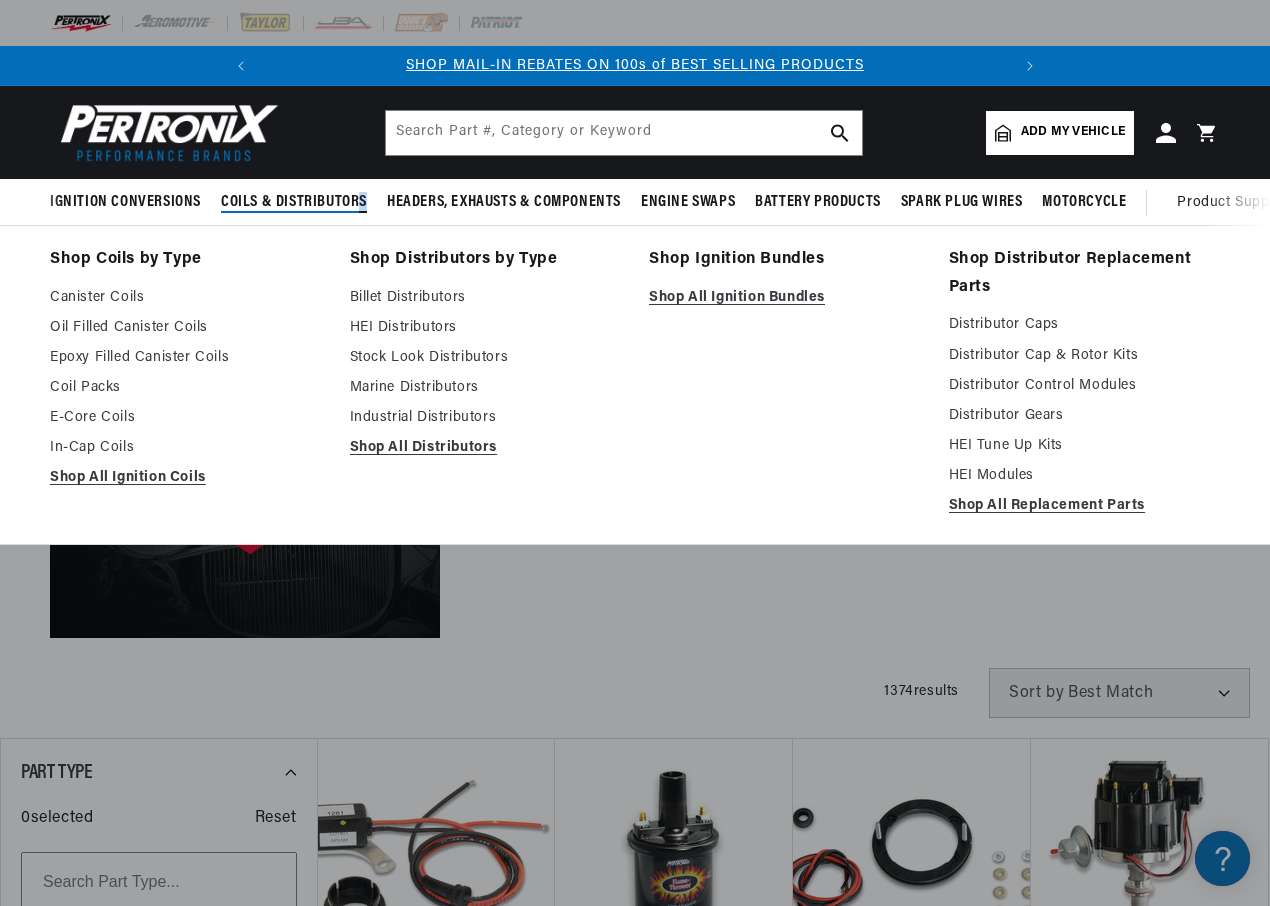 drag, startPoint x: 356, startPoint y: 196, endPoint x: 377, endPoint y: 206, distance: 23.259407 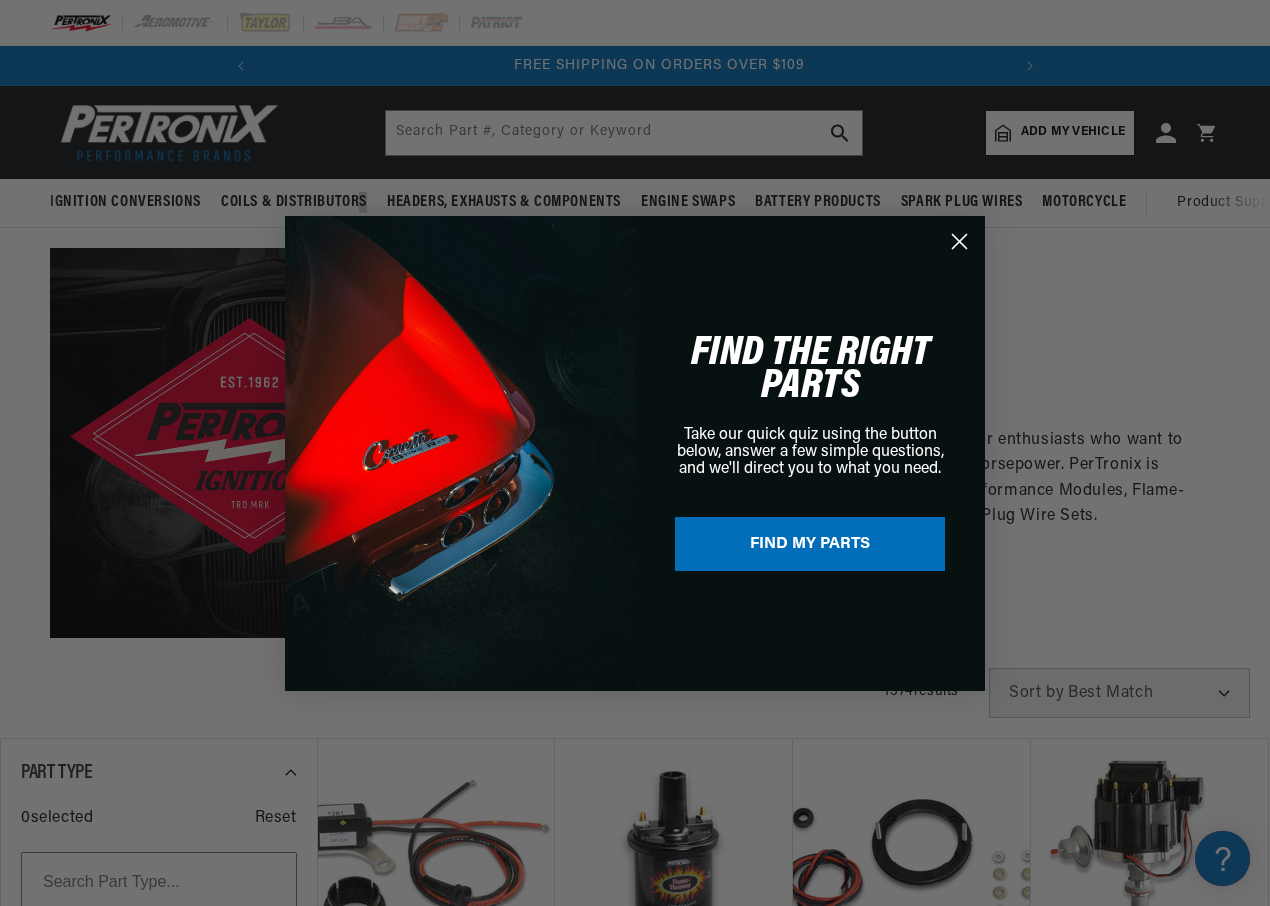 scroll, scrollTop: 0, scrollLeft: 747, axis: horizontal 